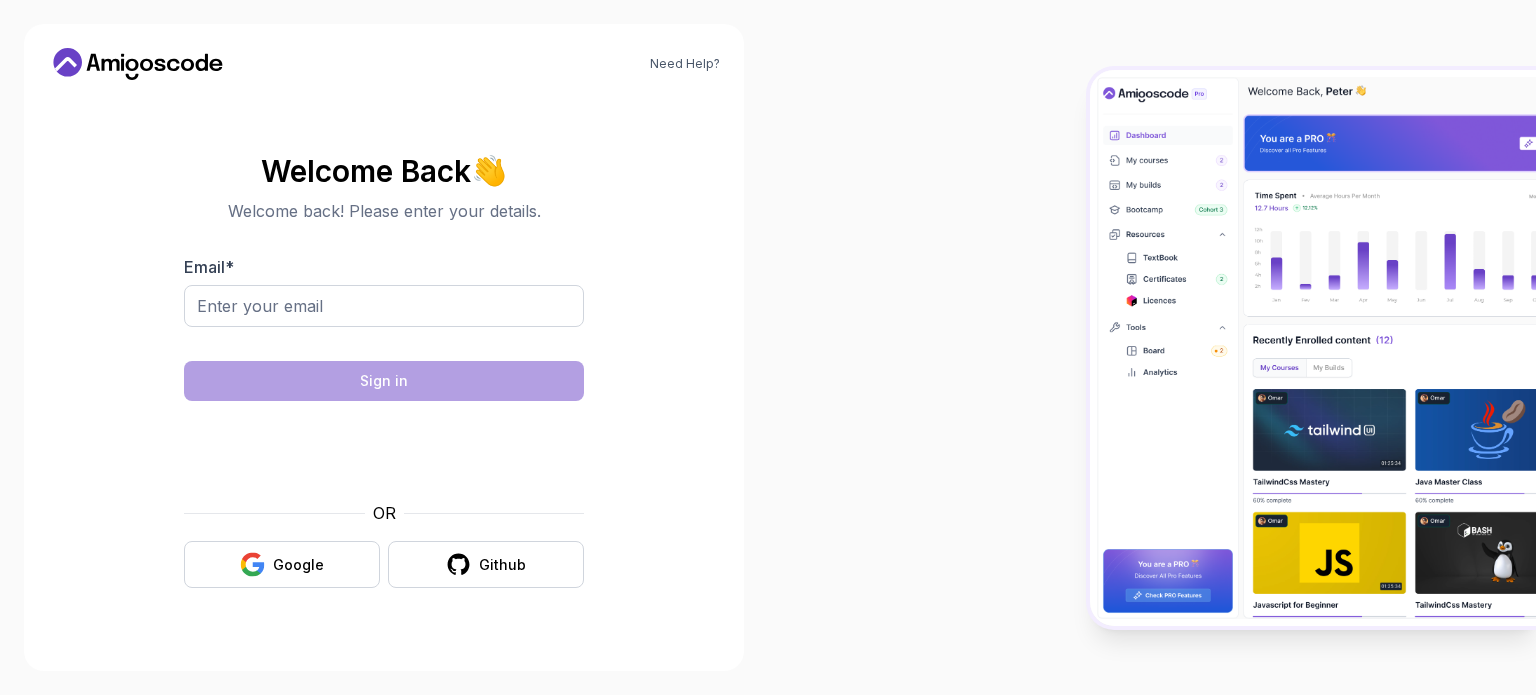 scroll, scrollTop: 0, scrollLeft: 0, axis: both 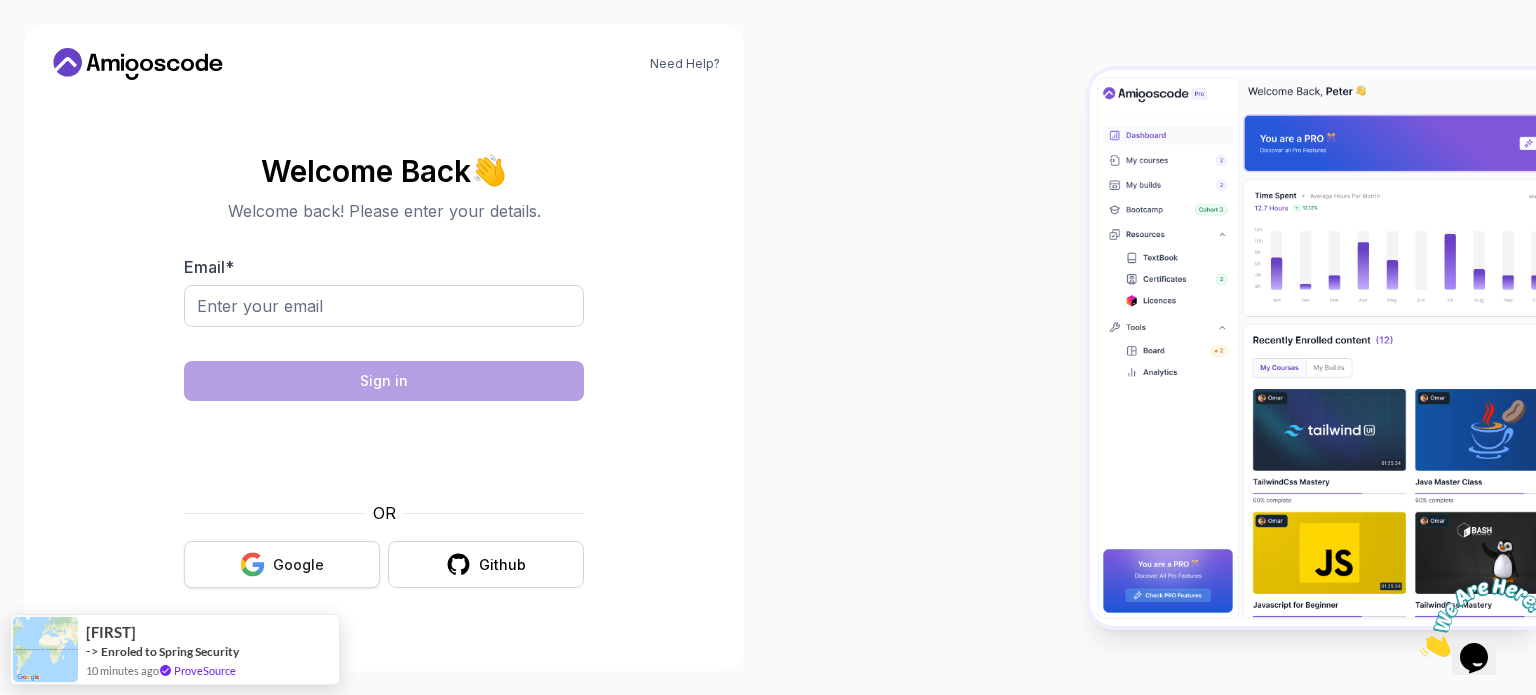click on "Google" at bounding box center [298, 565] 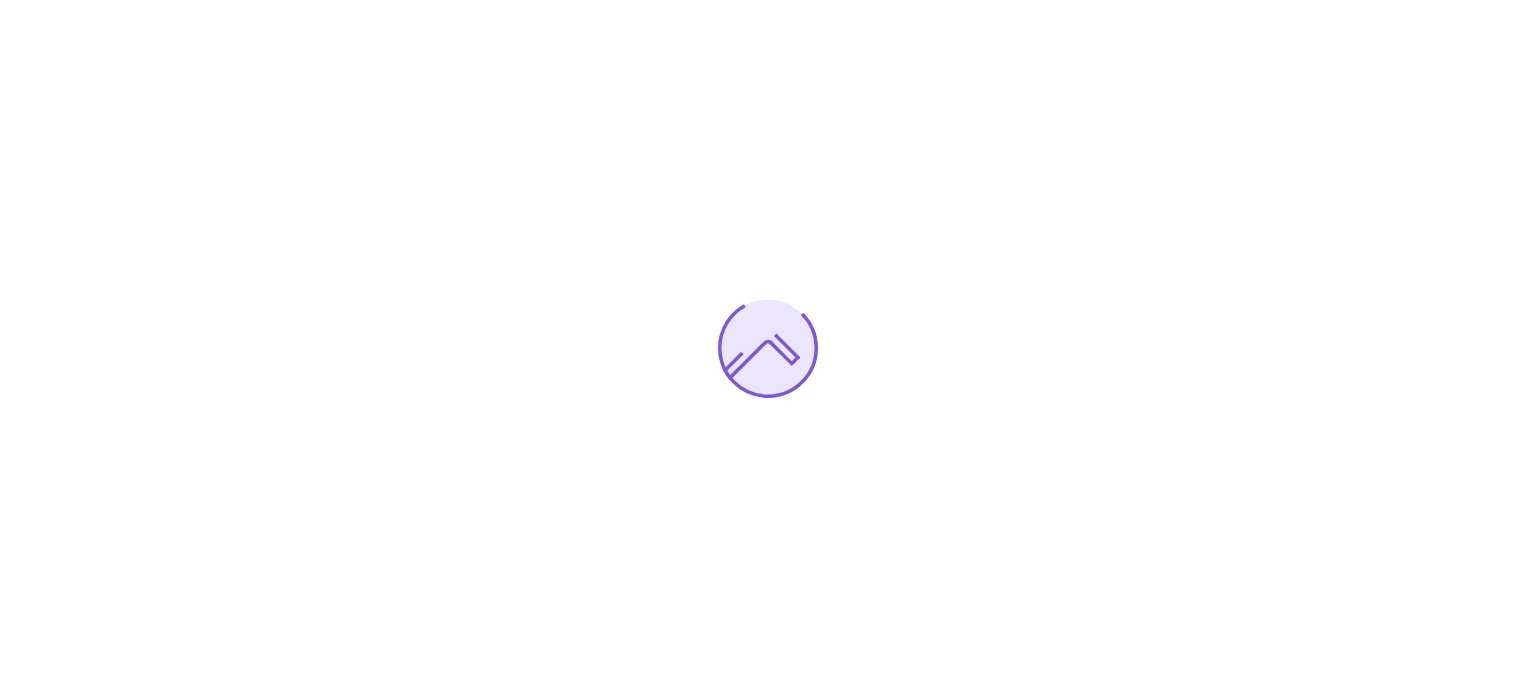 scroll, scrollTop: 0, scrollLeft: 0, axis: both 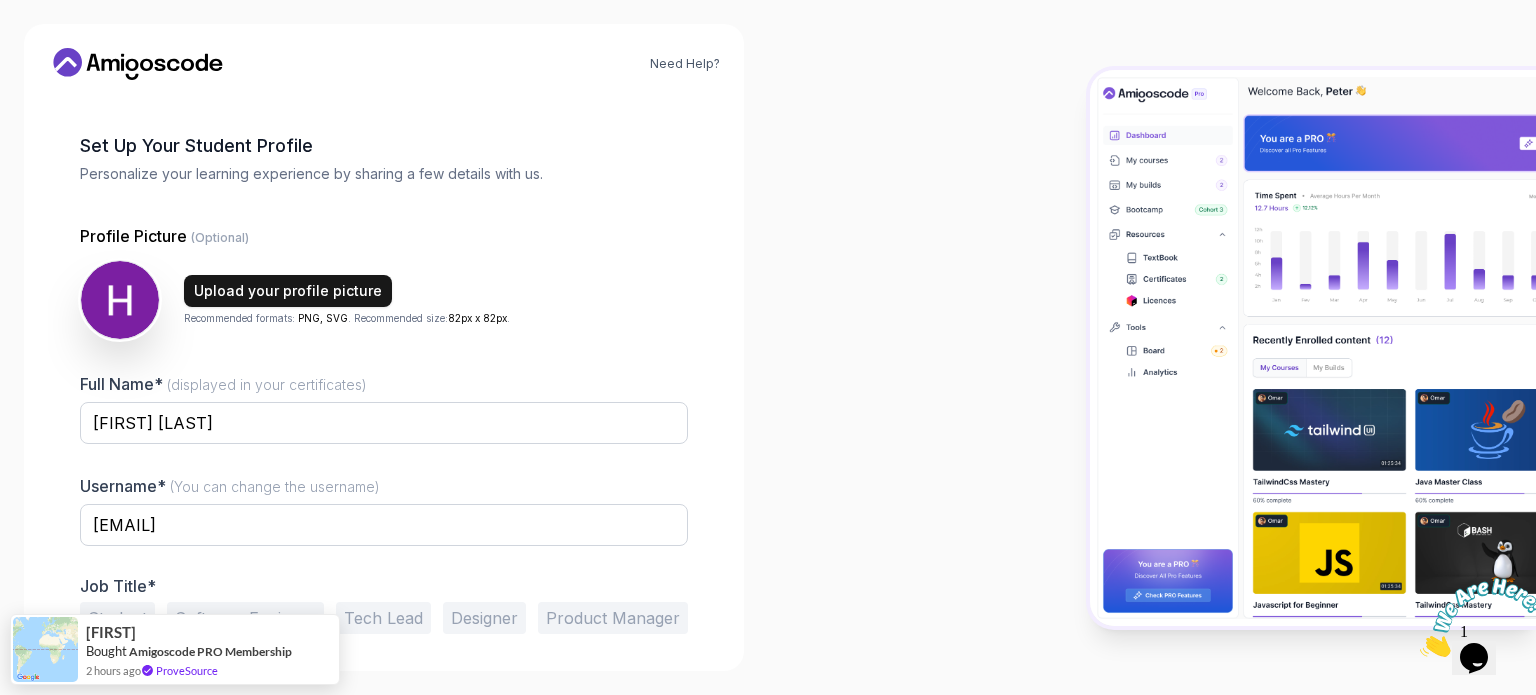 click on "Upload your profile picture" at bounding box center [288, 291] 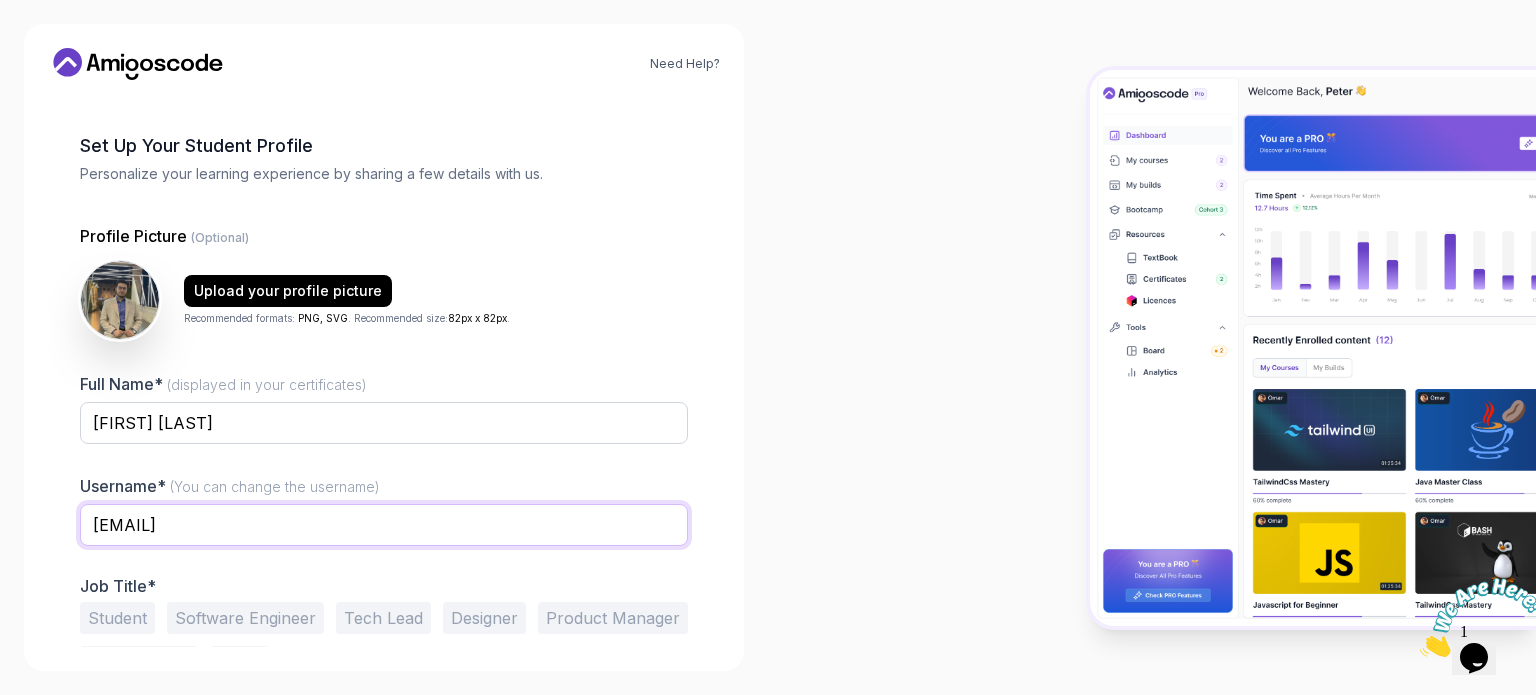 click on "royalotter9b77c" at bounding box center [384, 525] 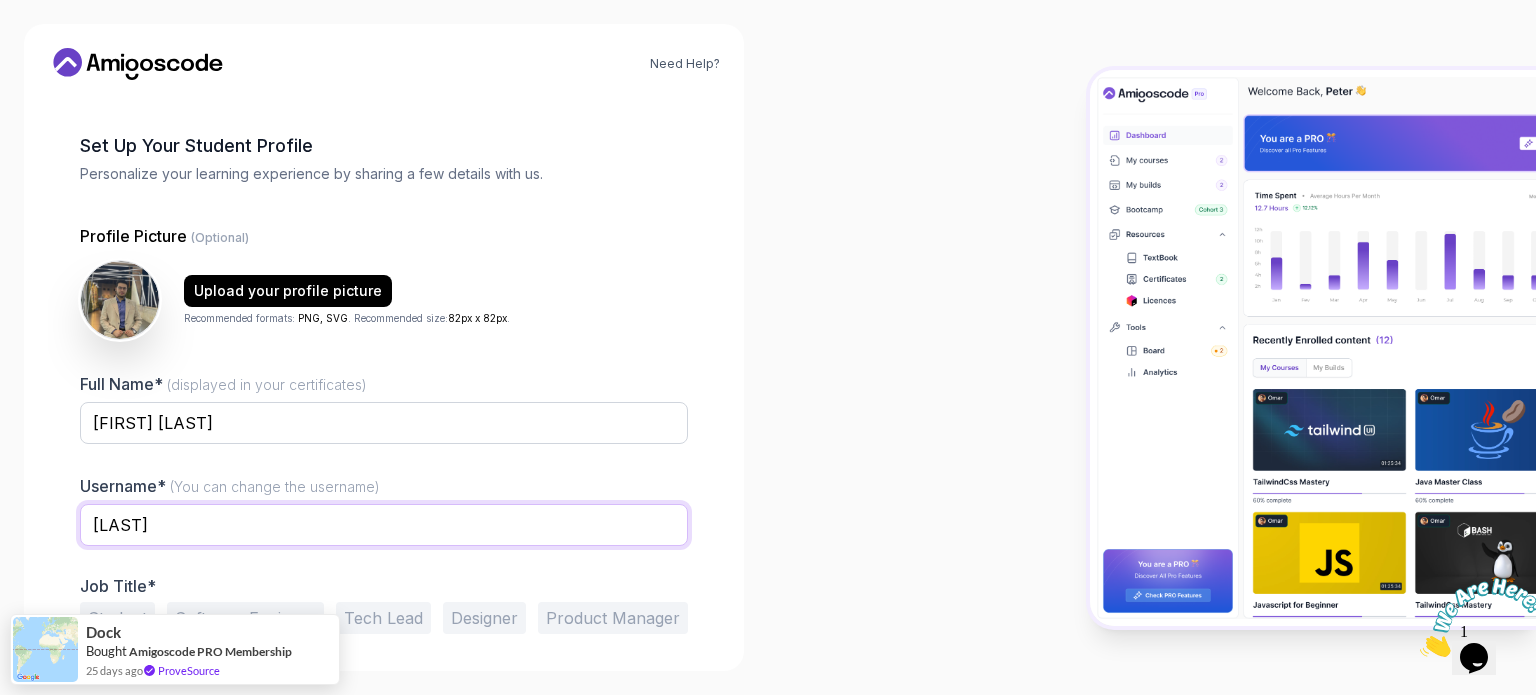 type on "Hamzeh AbuHijleh" 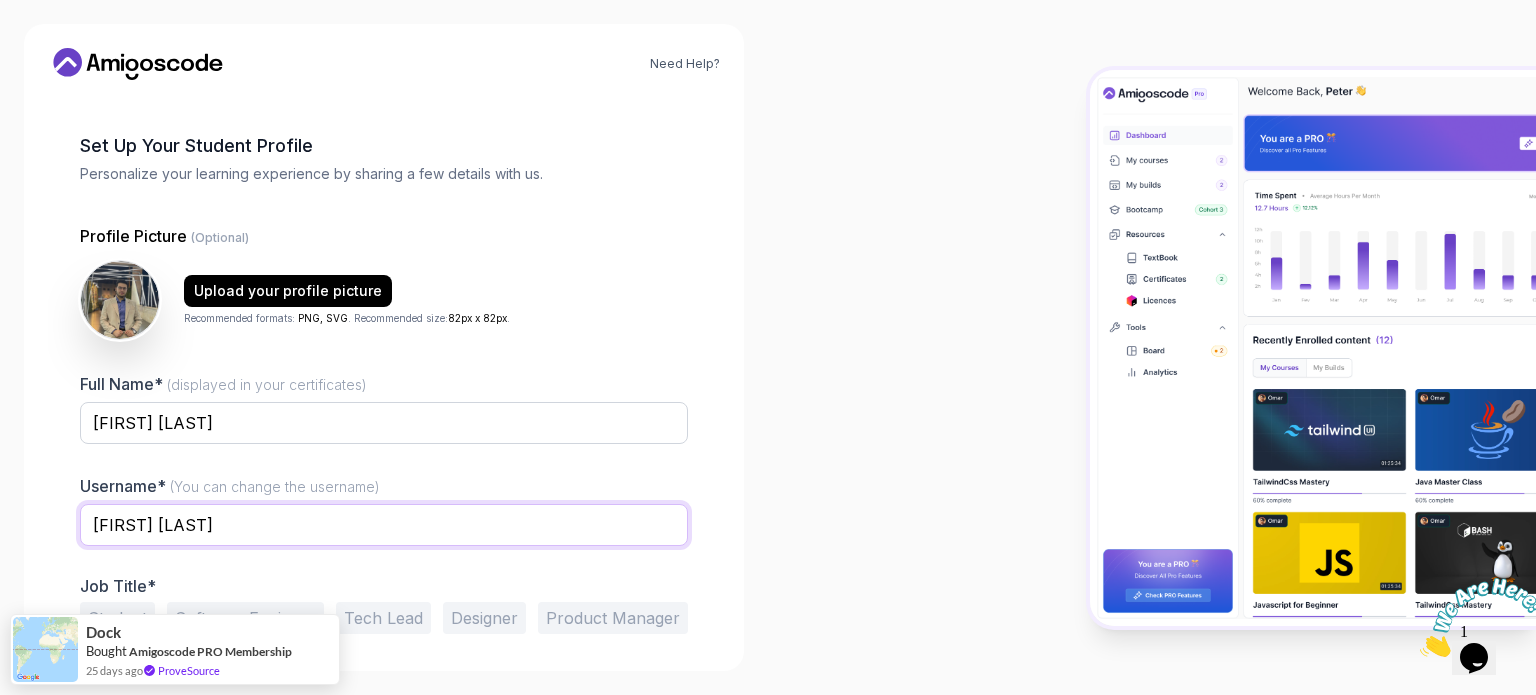 scroll, scrollTop: 138, scrollLeft: 0, axis: vertical 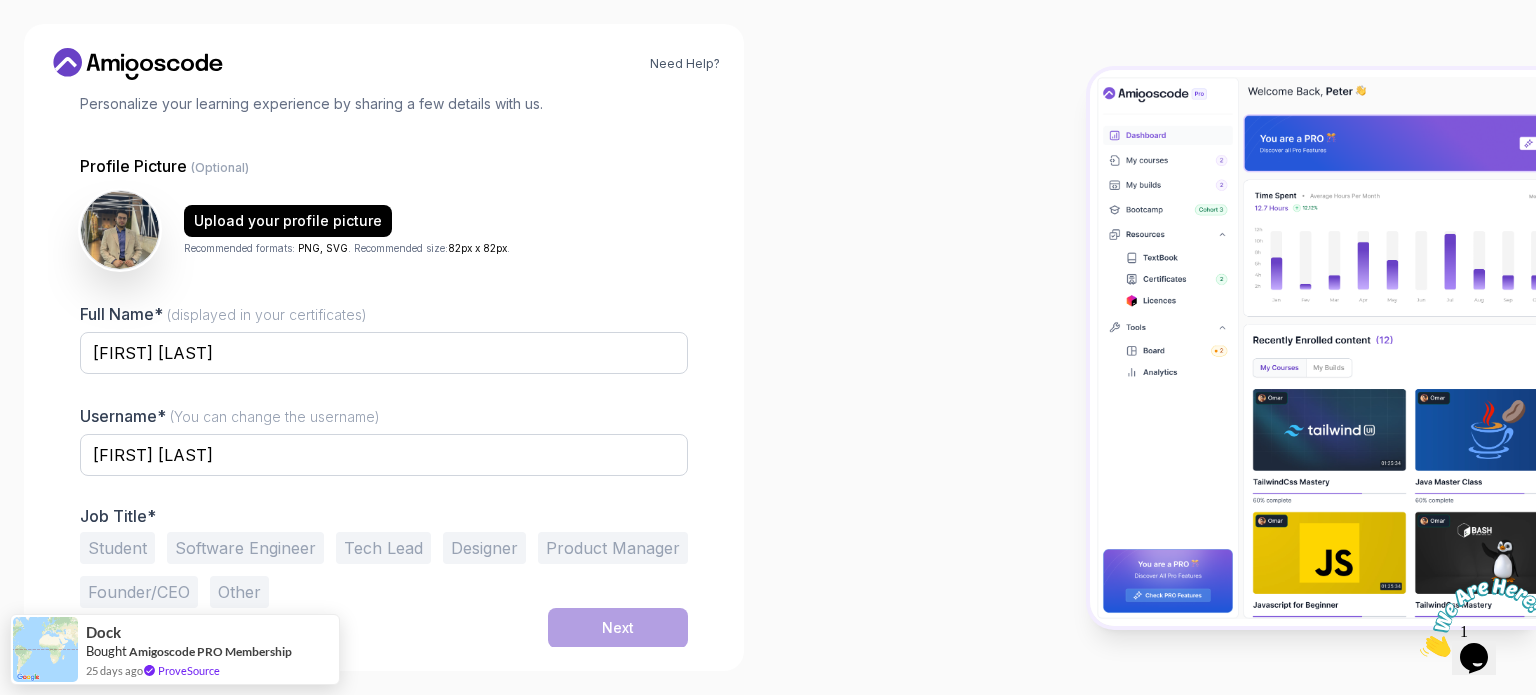 click on "Student" at bounding box center (117, 548) 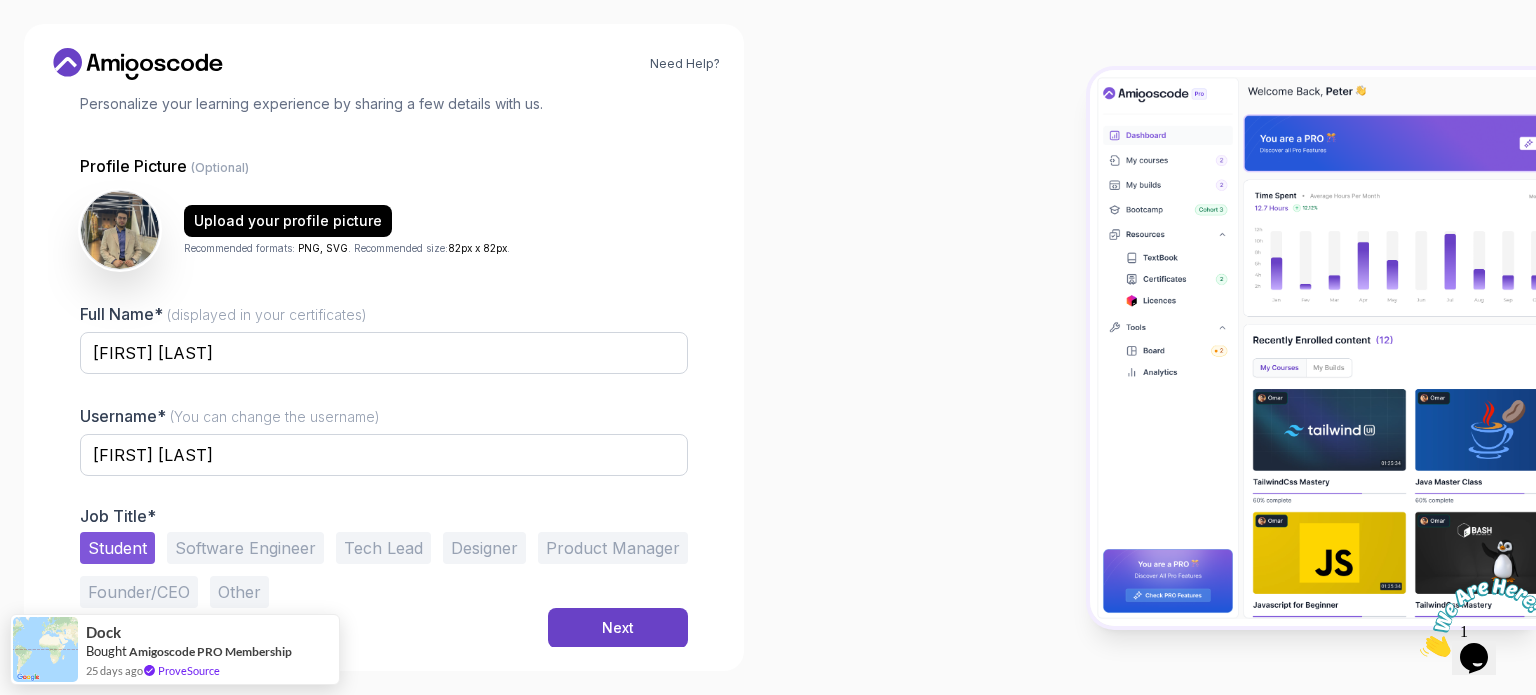 click on "Software Engineer" at bounding box center (245, 548) 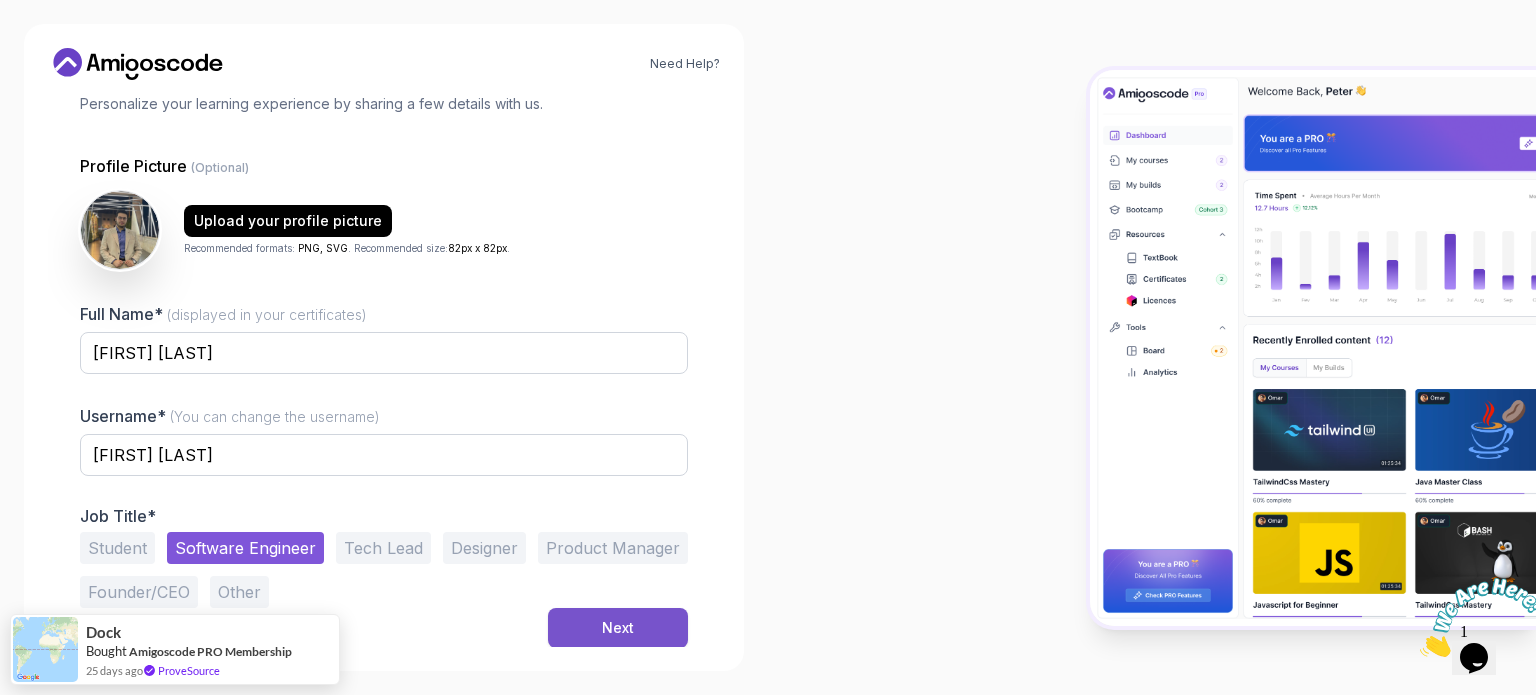 click on "Next" at bounding box center [618, 628] 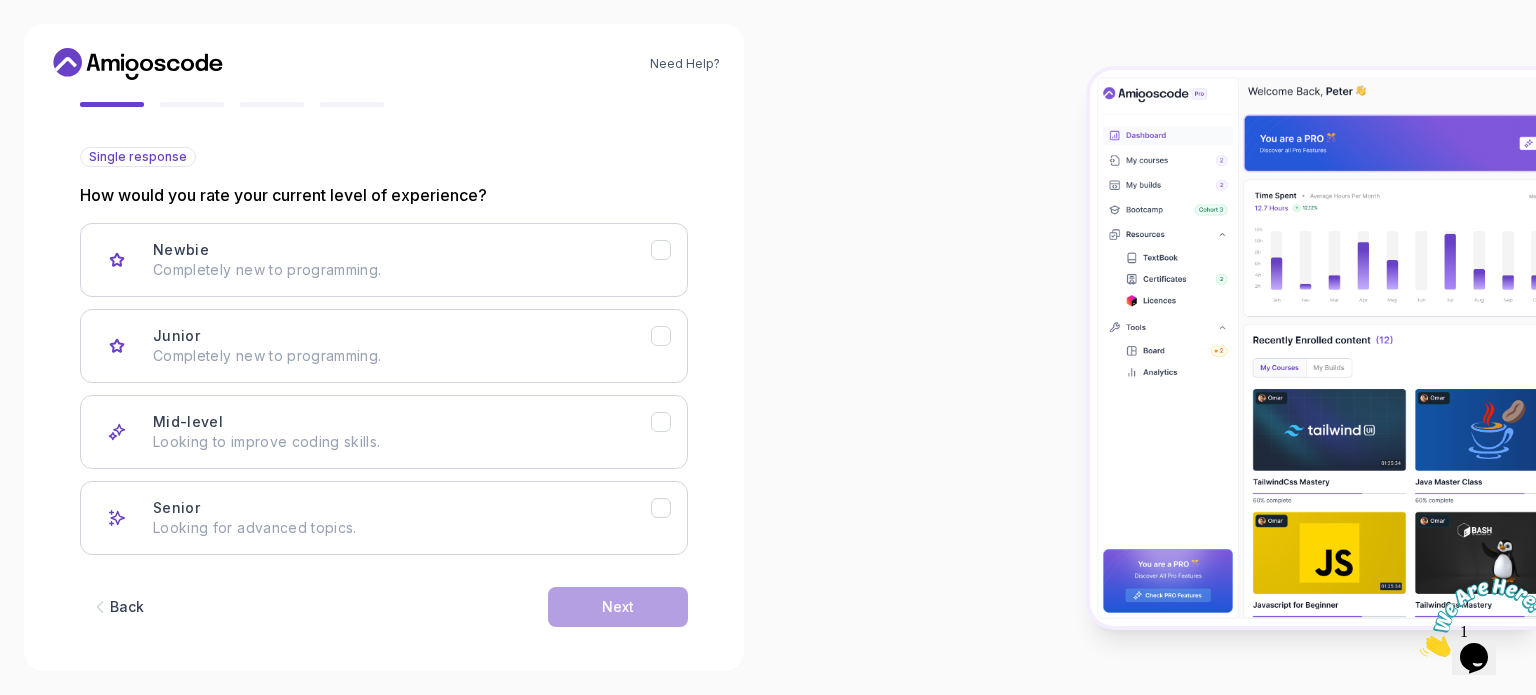 scroll, scrollTop: 200, scrollLeft: 0, axis: vertical 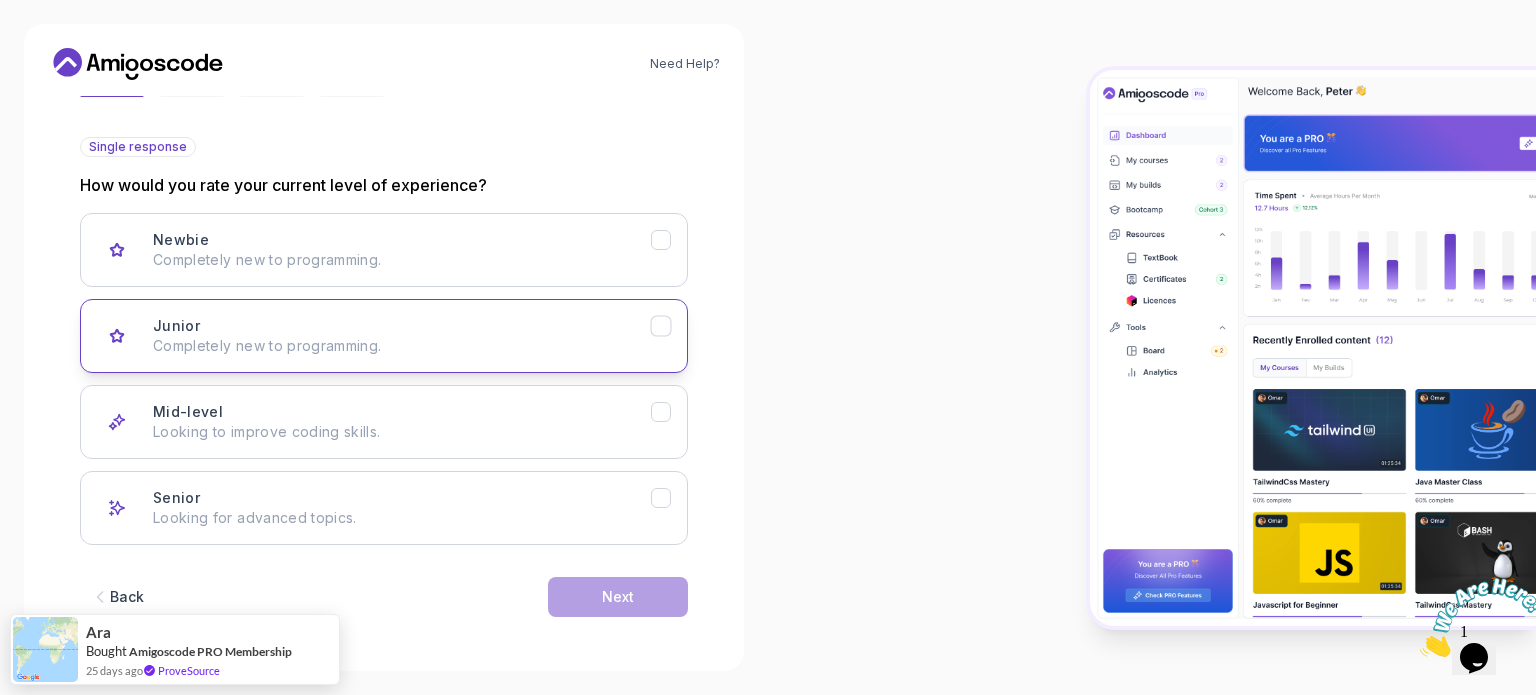 click 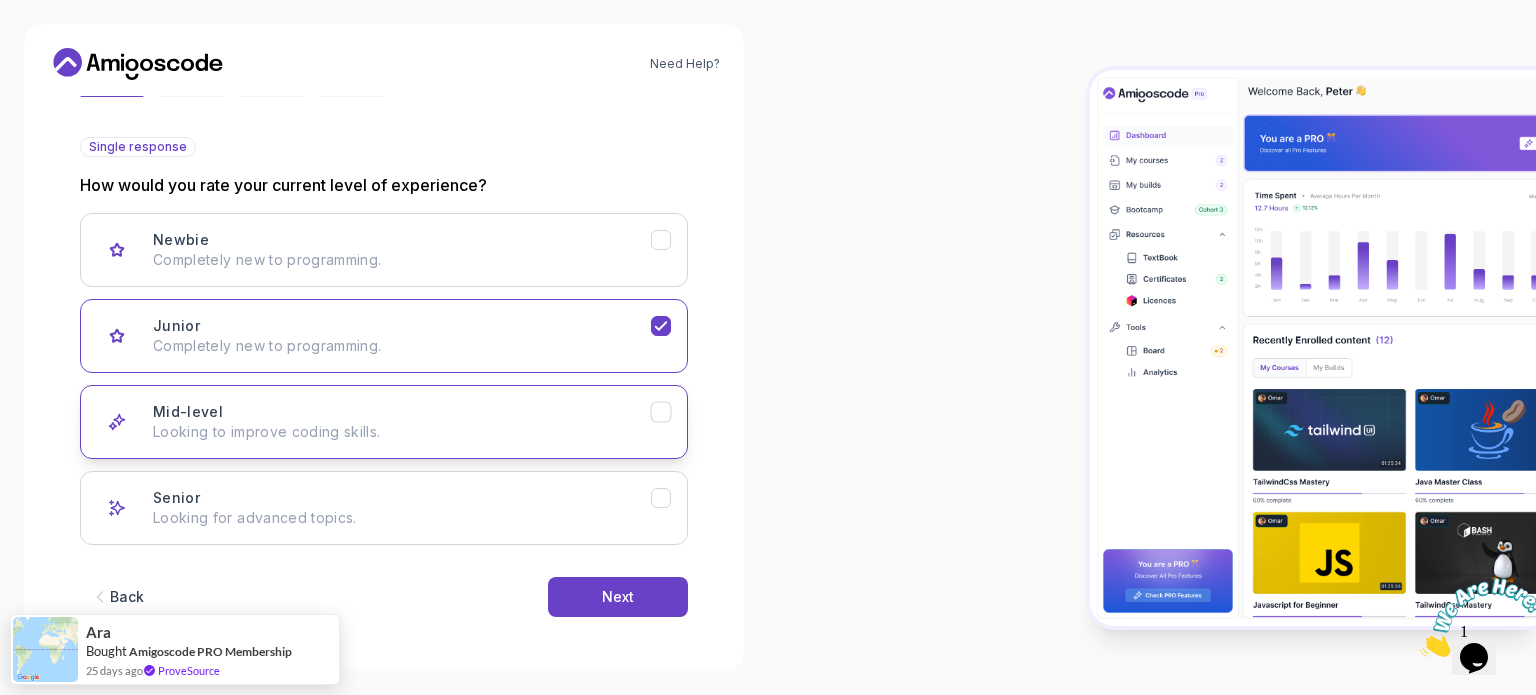 click 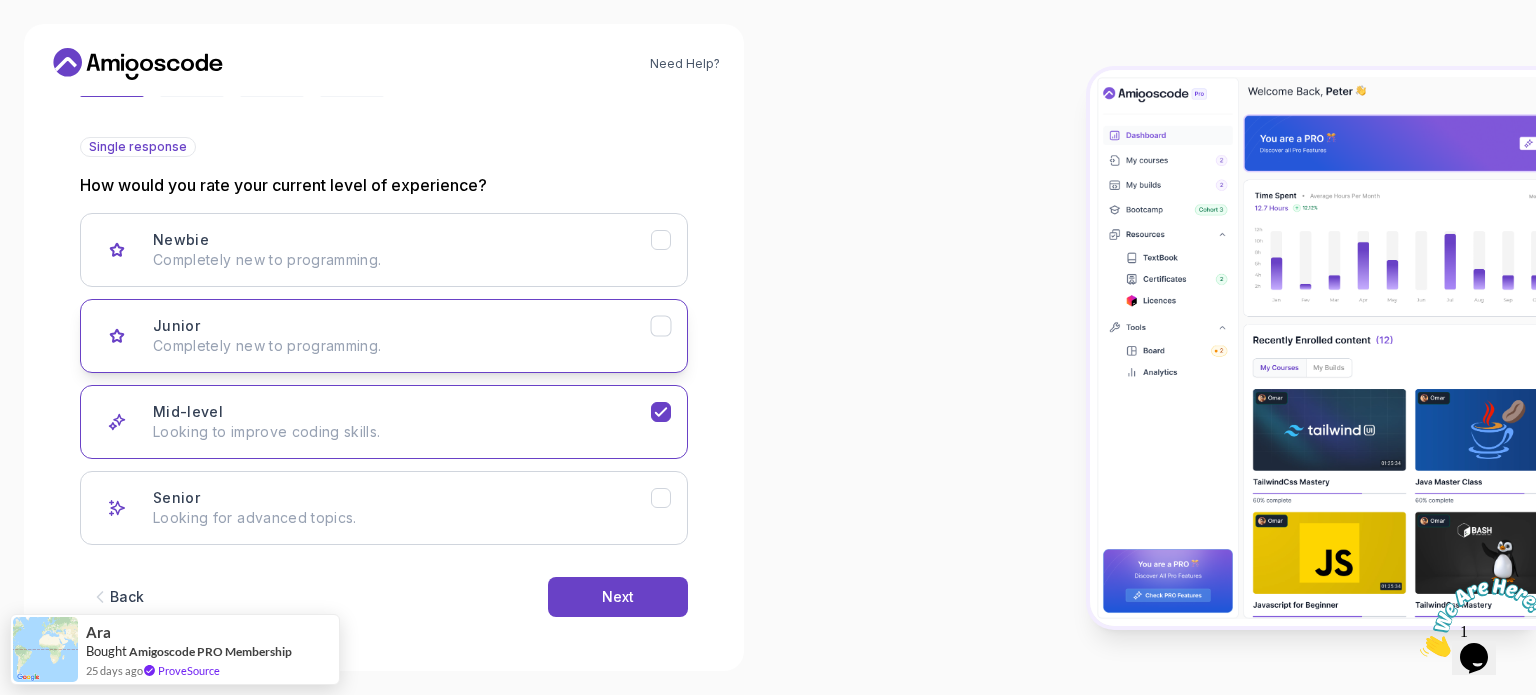 click on "Junior Completely new to programming." at bounding box center [384, 336] 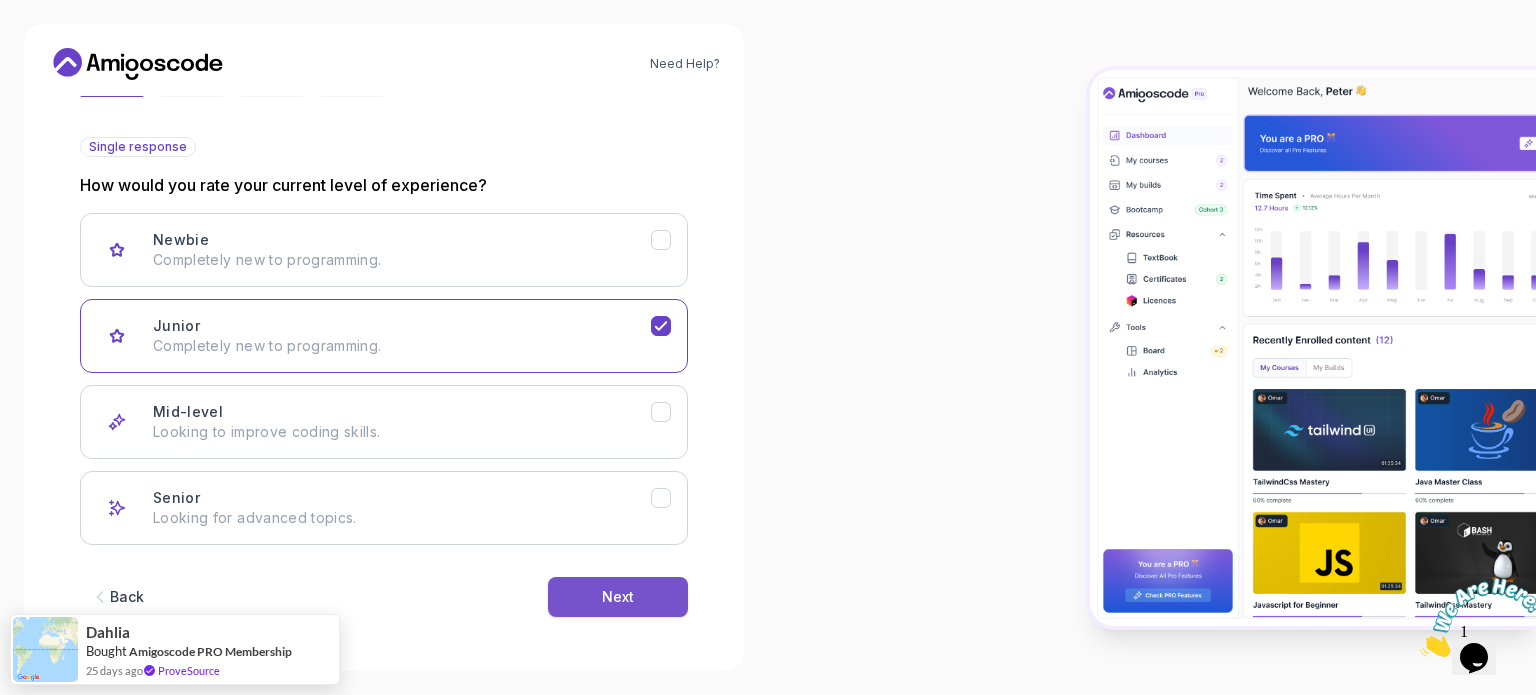 click on "Next" at bounding box center [618, 597] 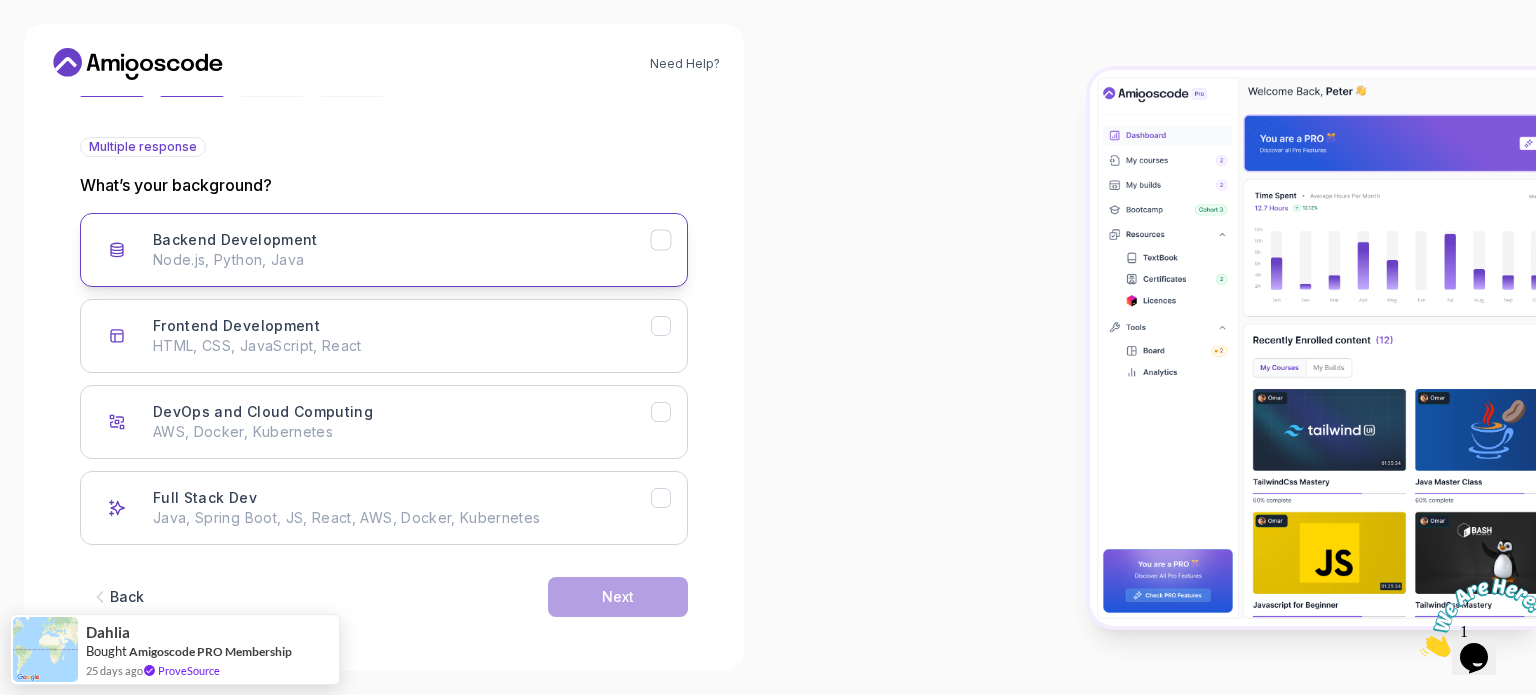 click 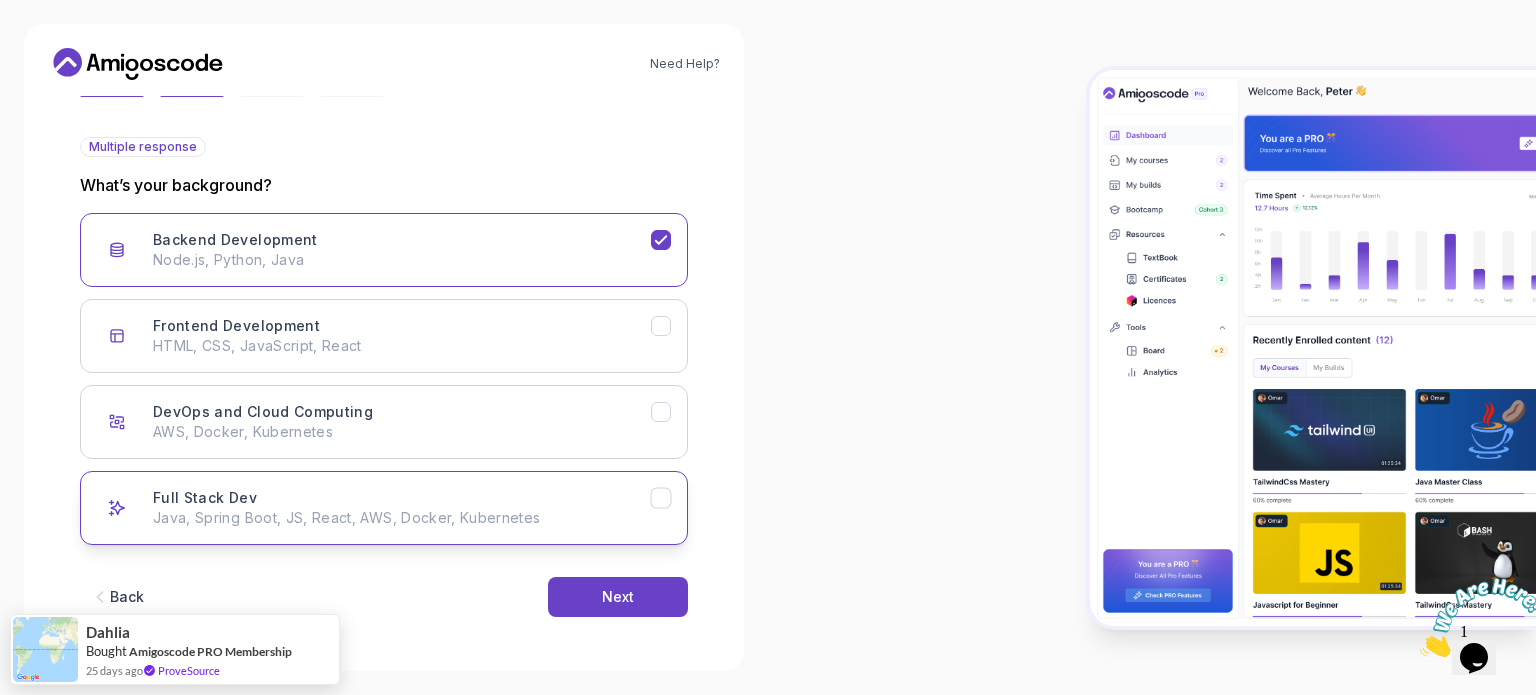 click on "Full Stack Dev Java, Spring Boot, JS, React, AWS, Docker, Kubernetes" at bounding box center [384, 508] 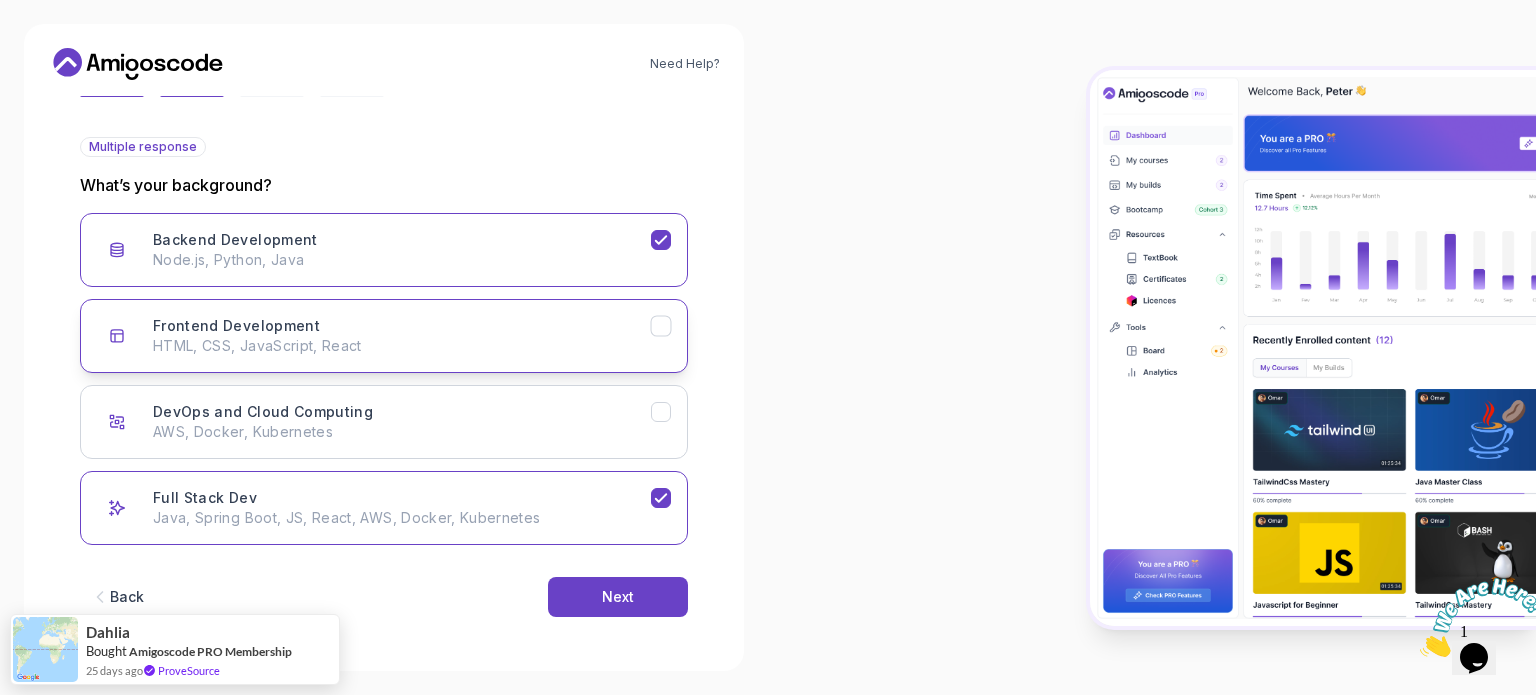 click 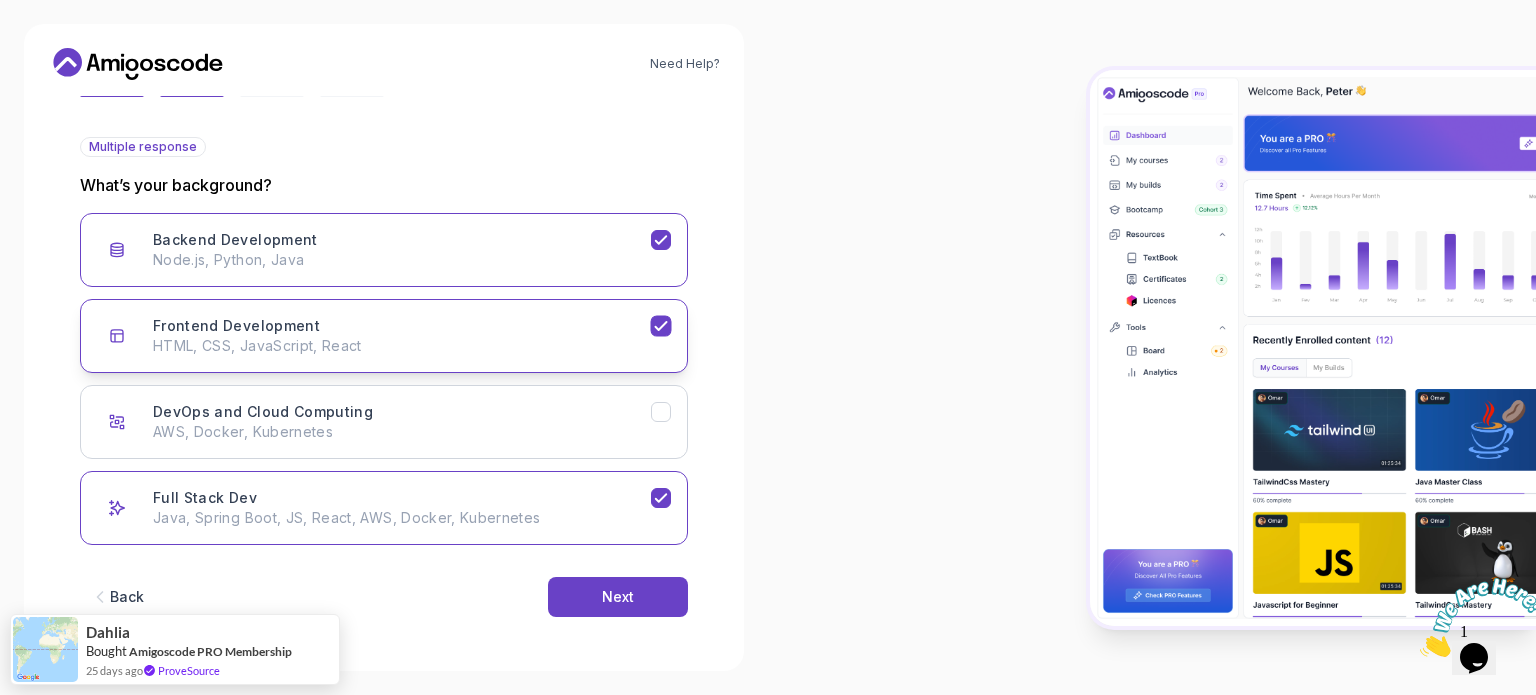 click 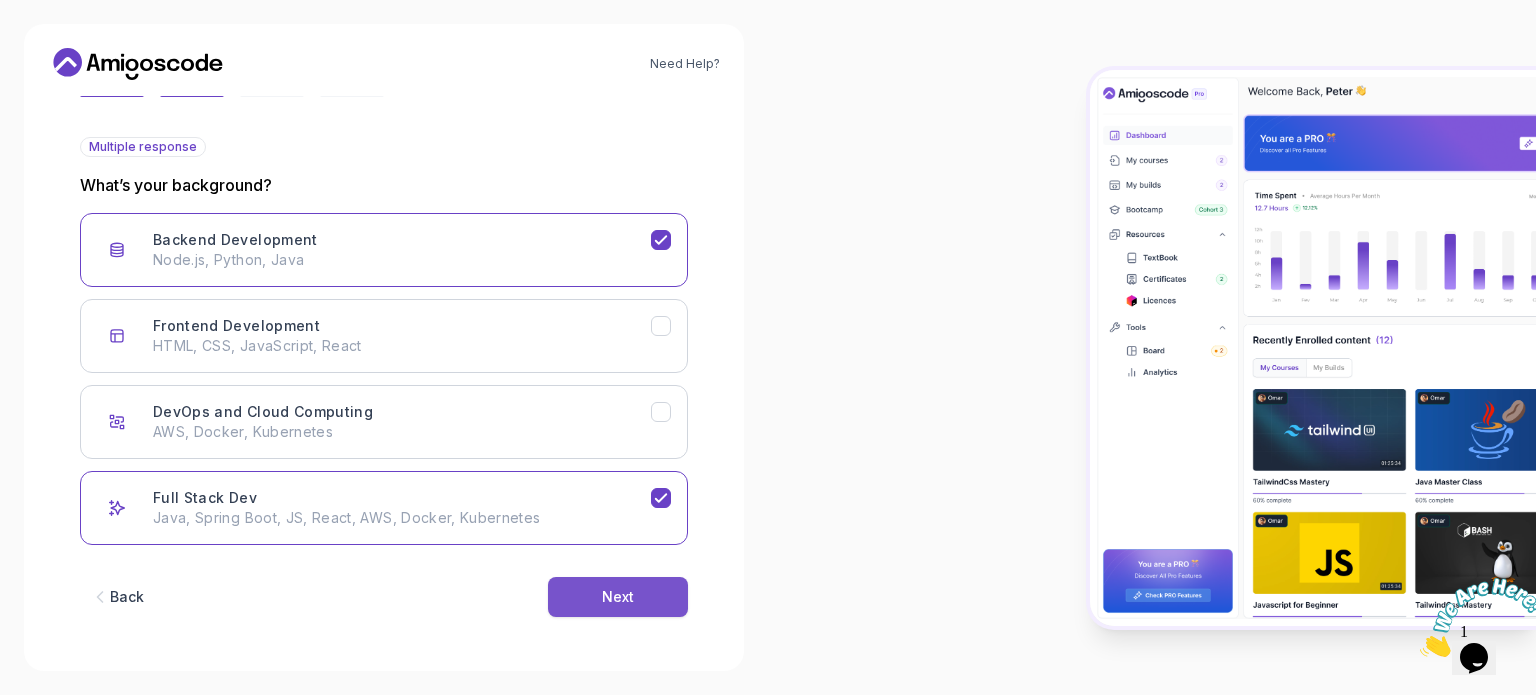 click on "Next" at bounding box center [618, 597] 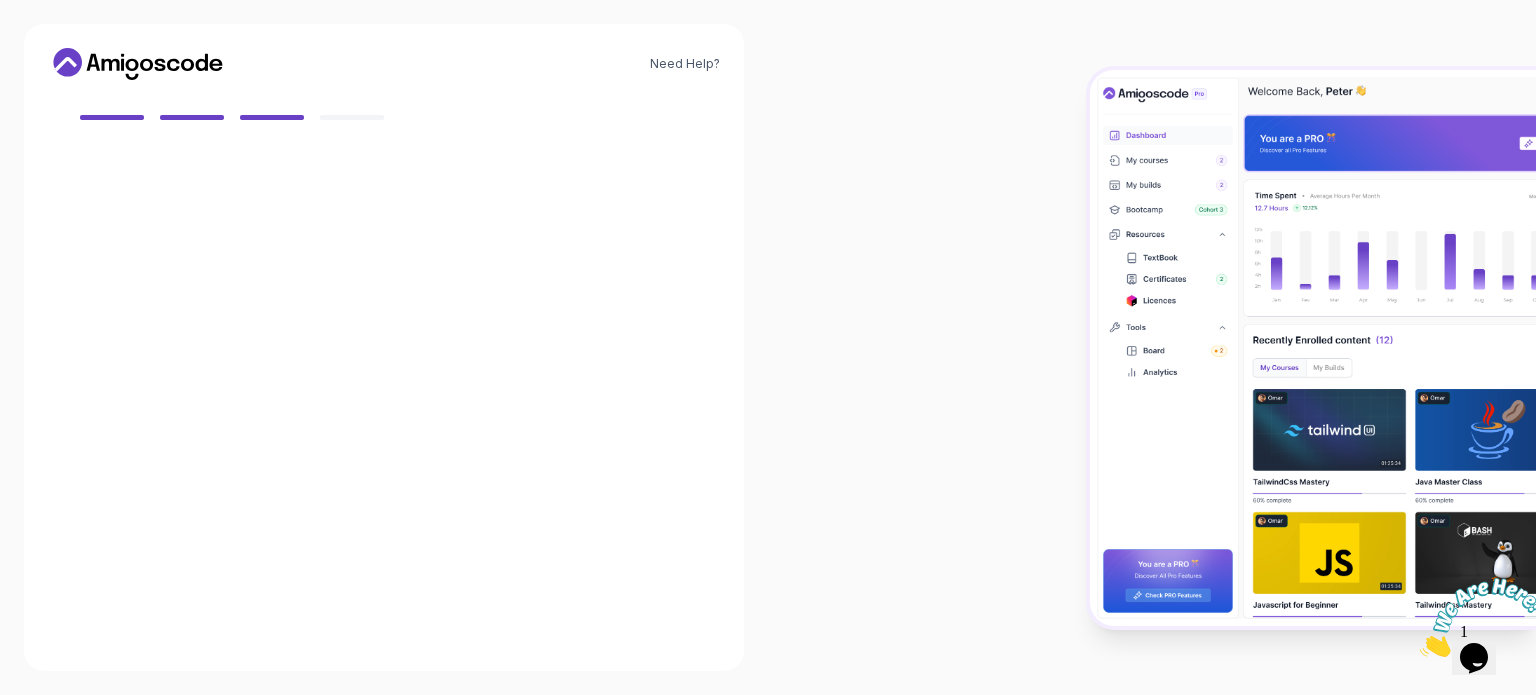 scroll, scrollTop: 177, scrollLeft: 0, axis: vertical 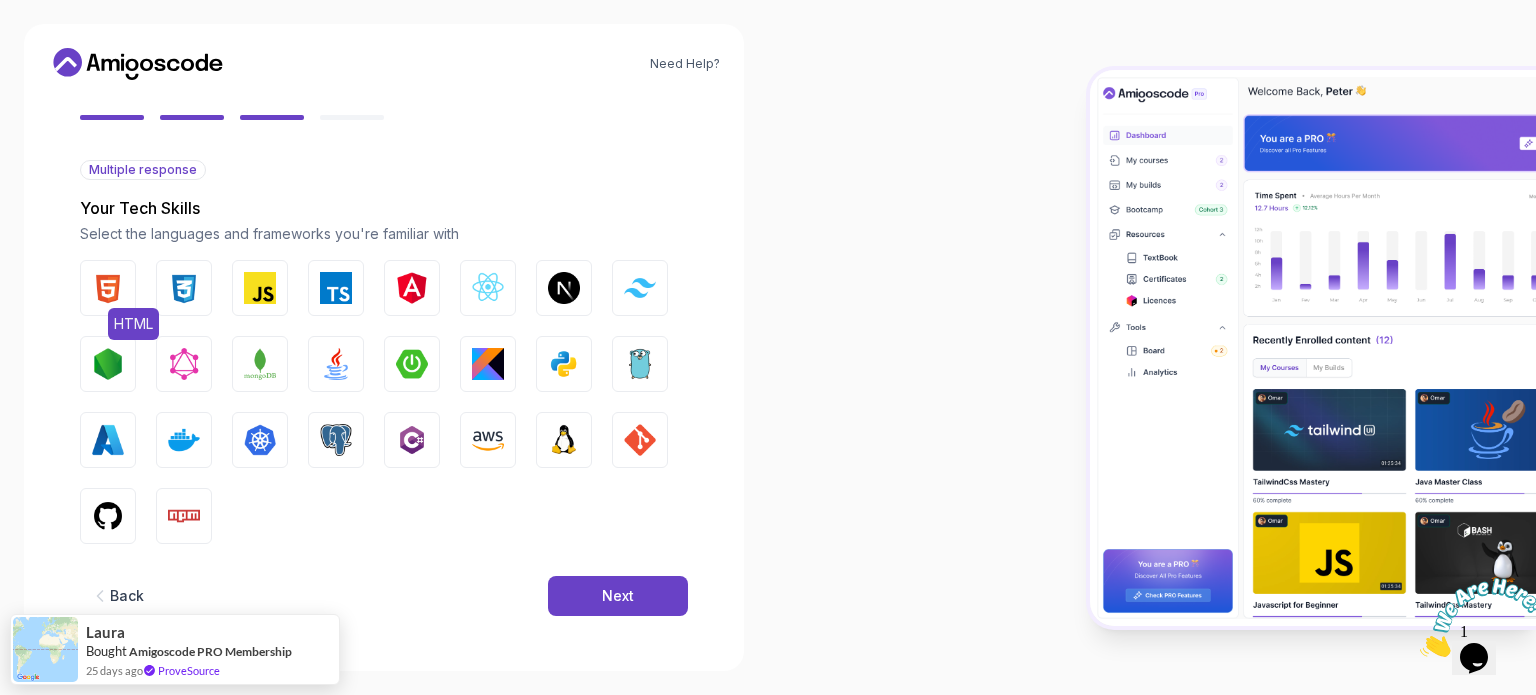 click on "HTML" at bounding box center (108, 288) 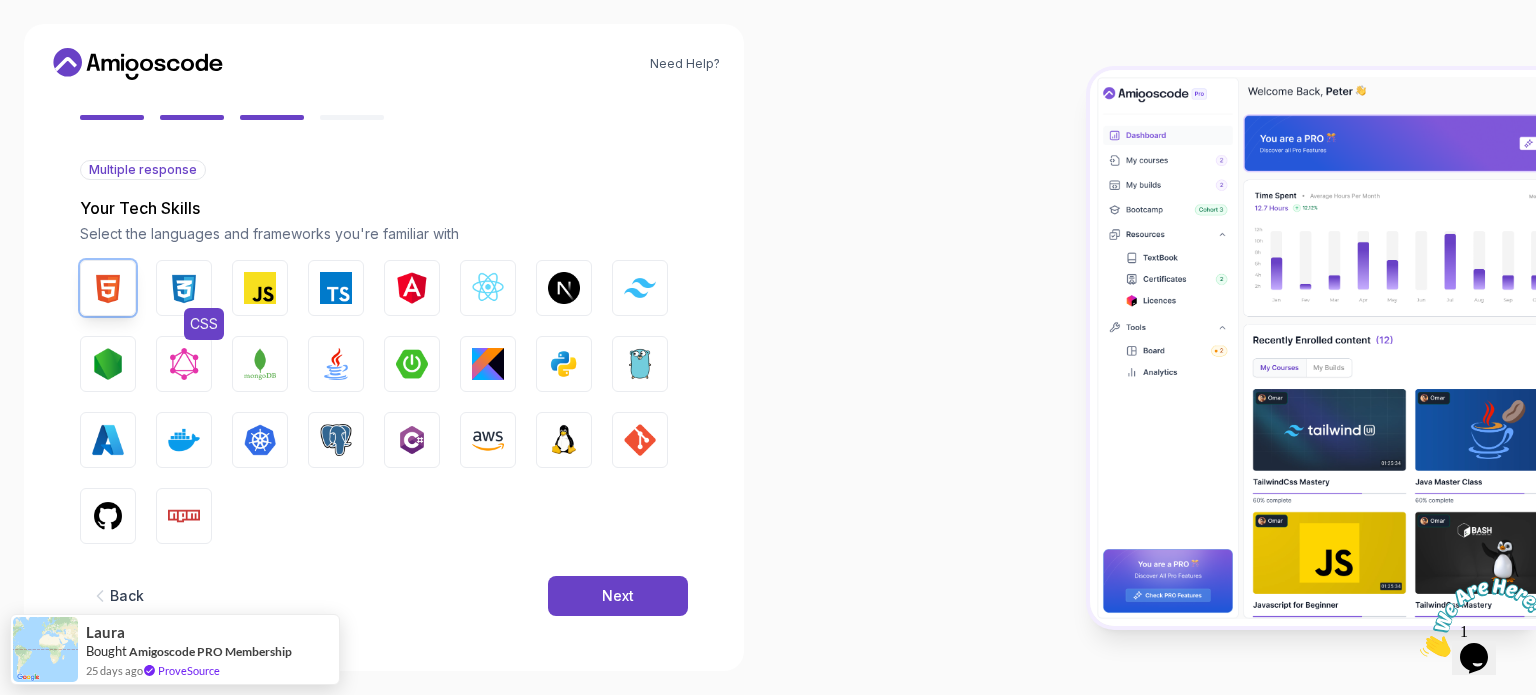 click at bounding box center (184, 288) 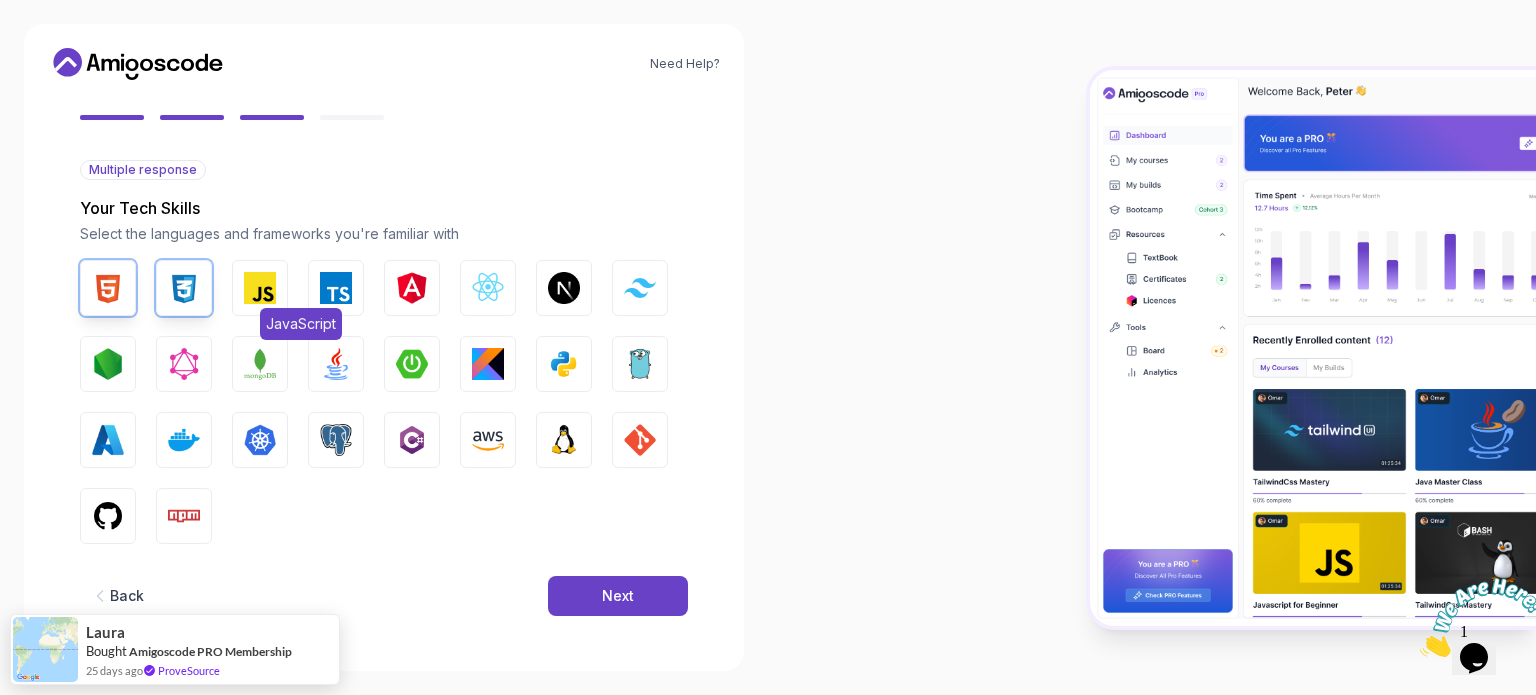 click at bounding box center (260, 288) 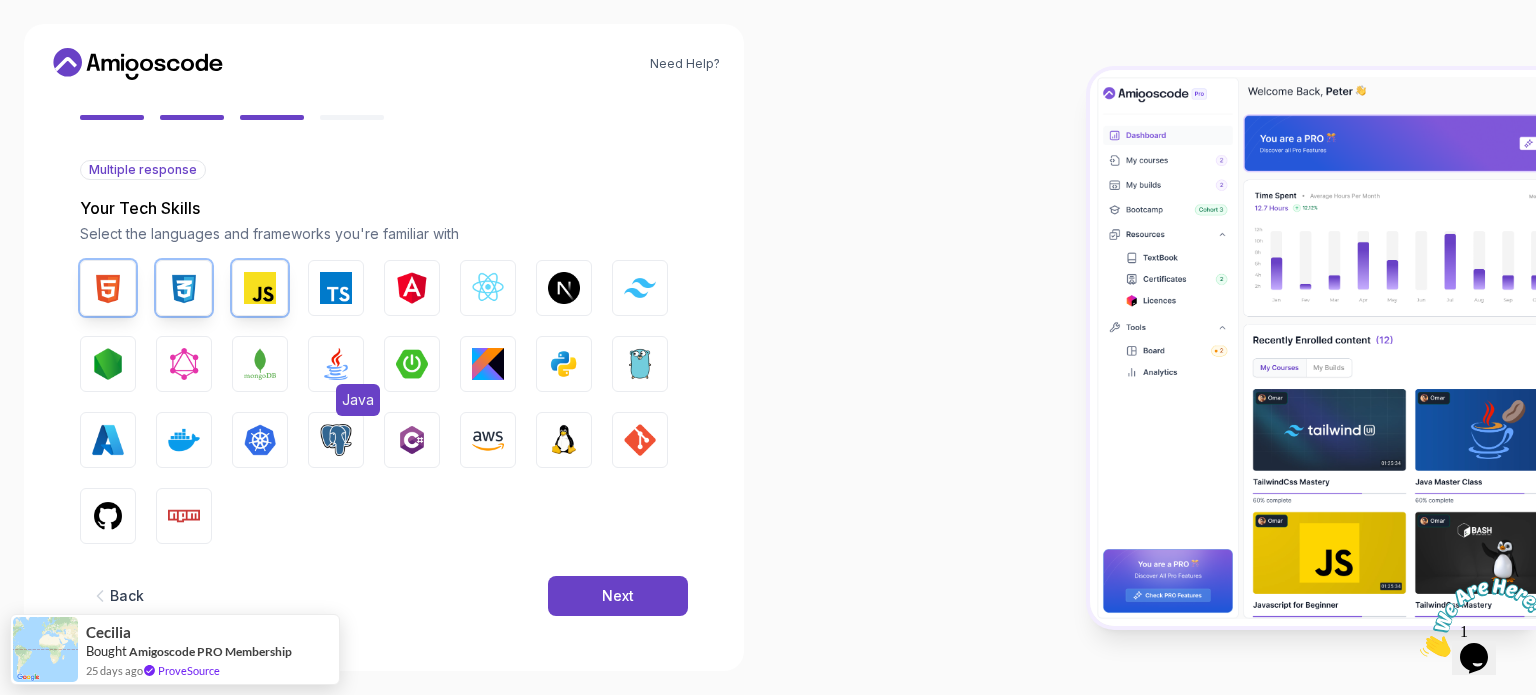 click at bounding box center [336, 364] 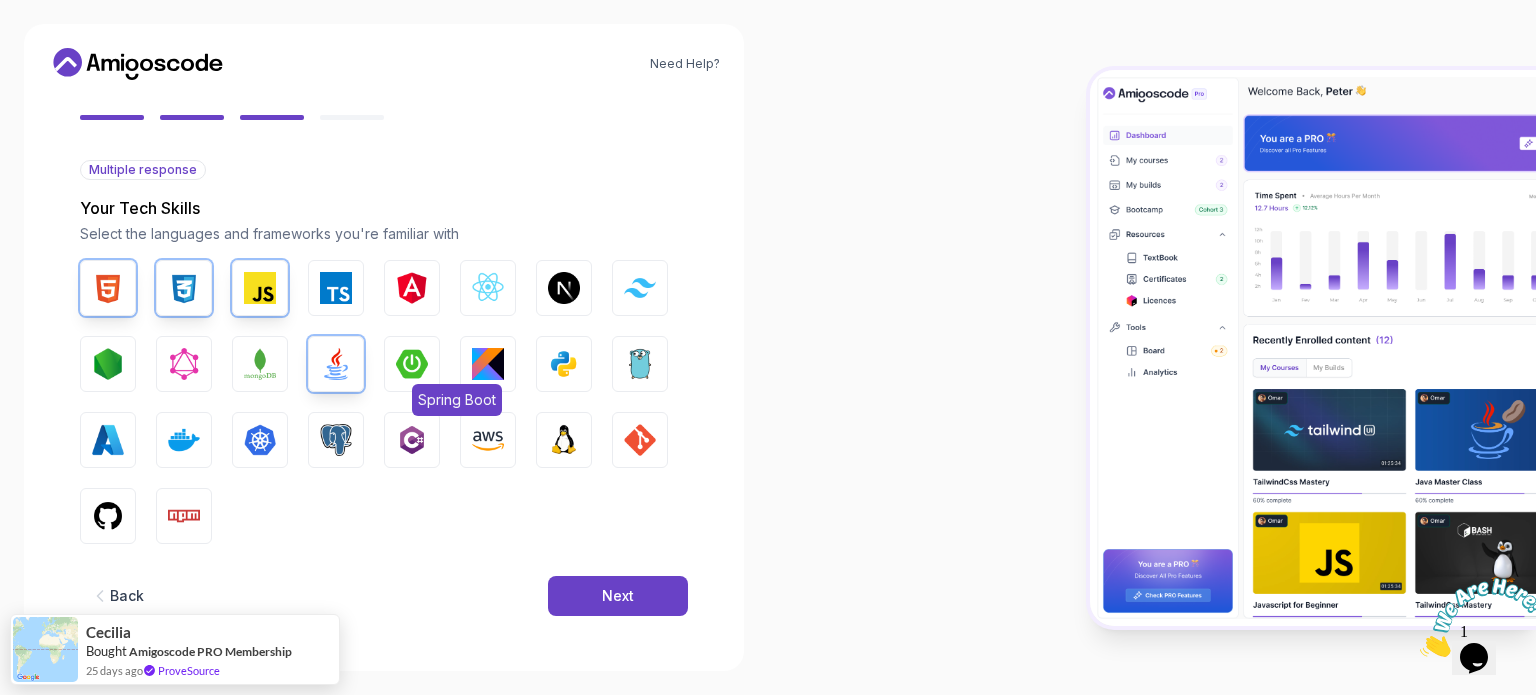 click at bounding box center (412, 364) 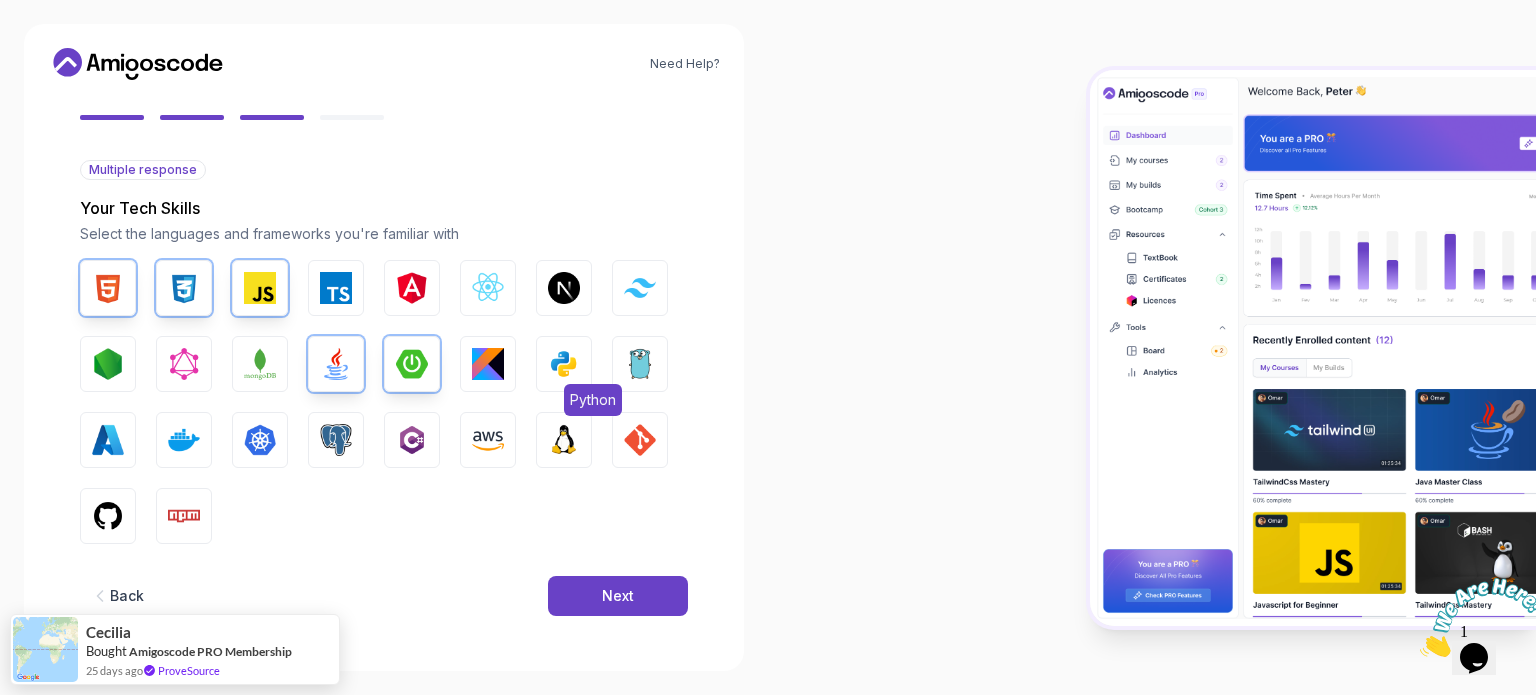 click at bounding box center [564, 364] 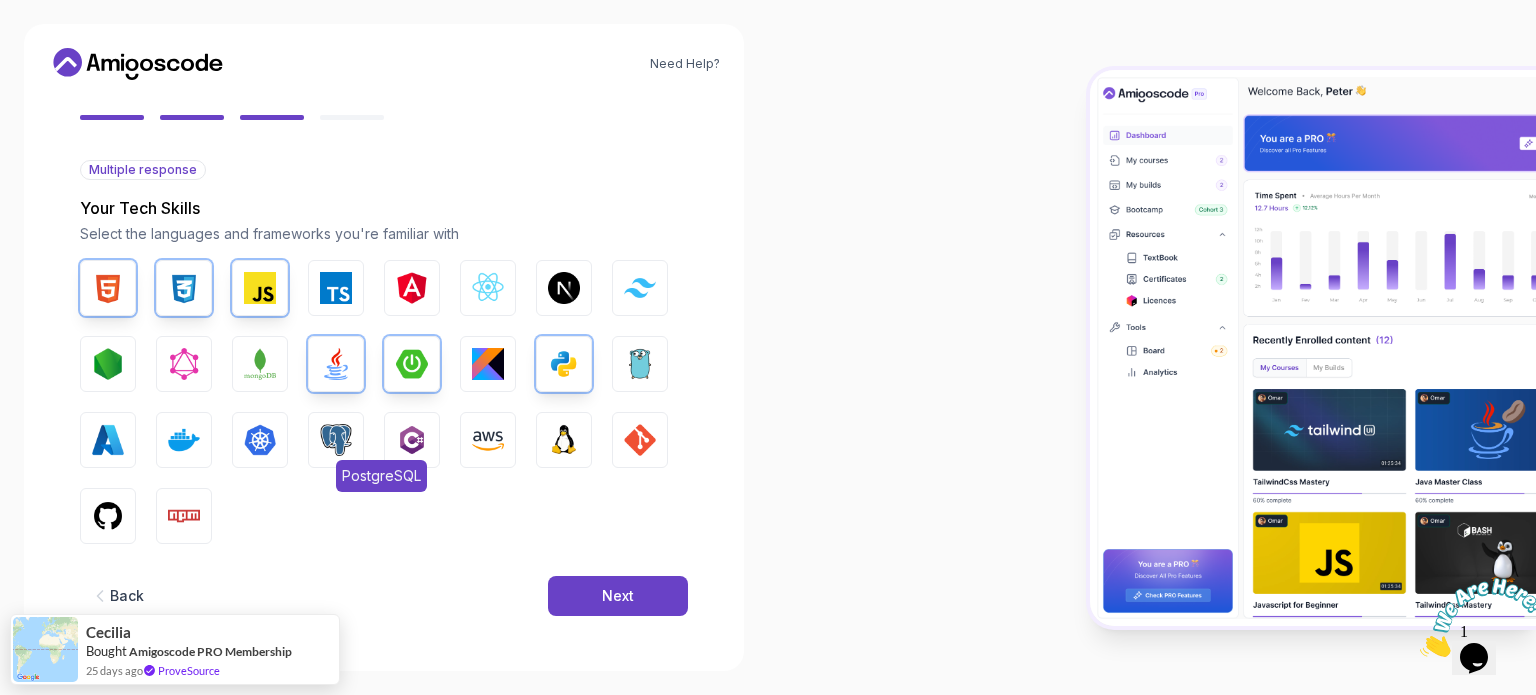 click on "PostgreSQL" at bounding box center [336, 440] 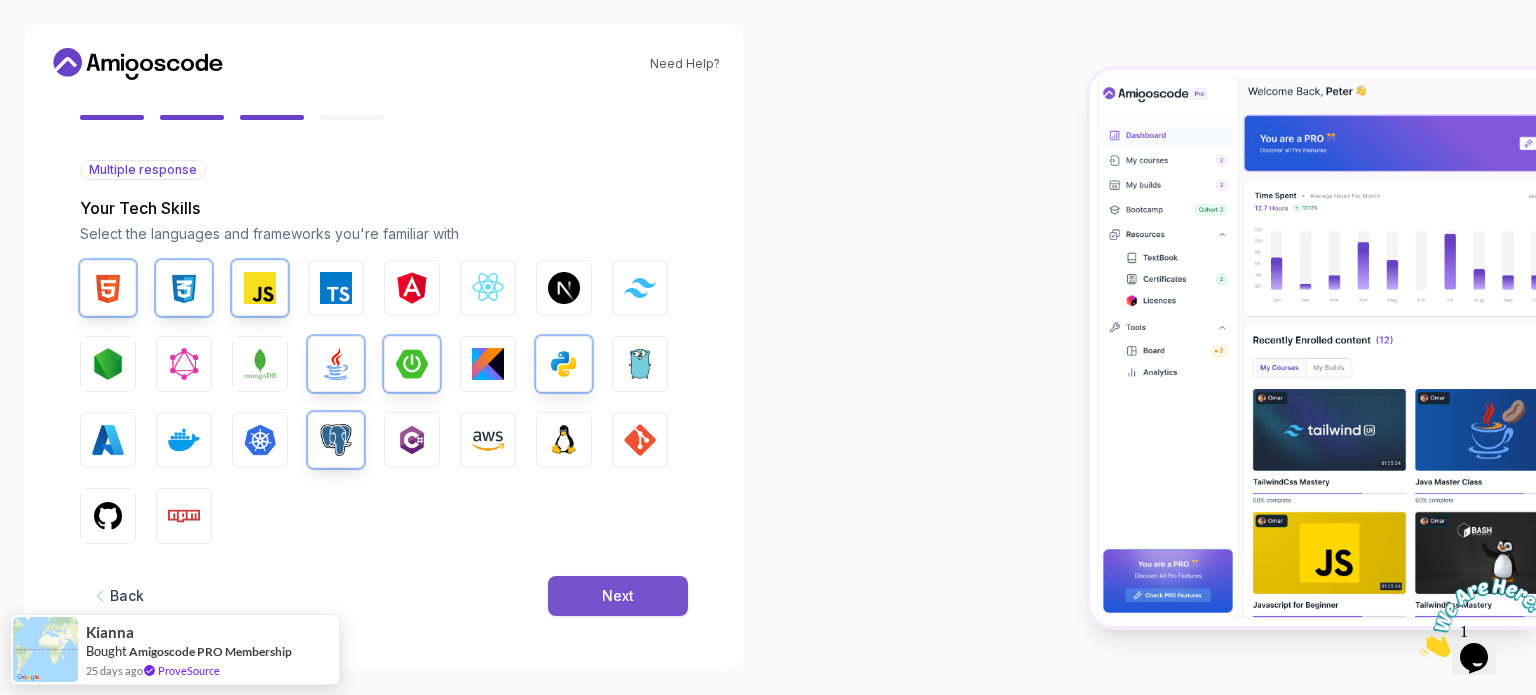 click on "Next" at bounding box center (618, 596) 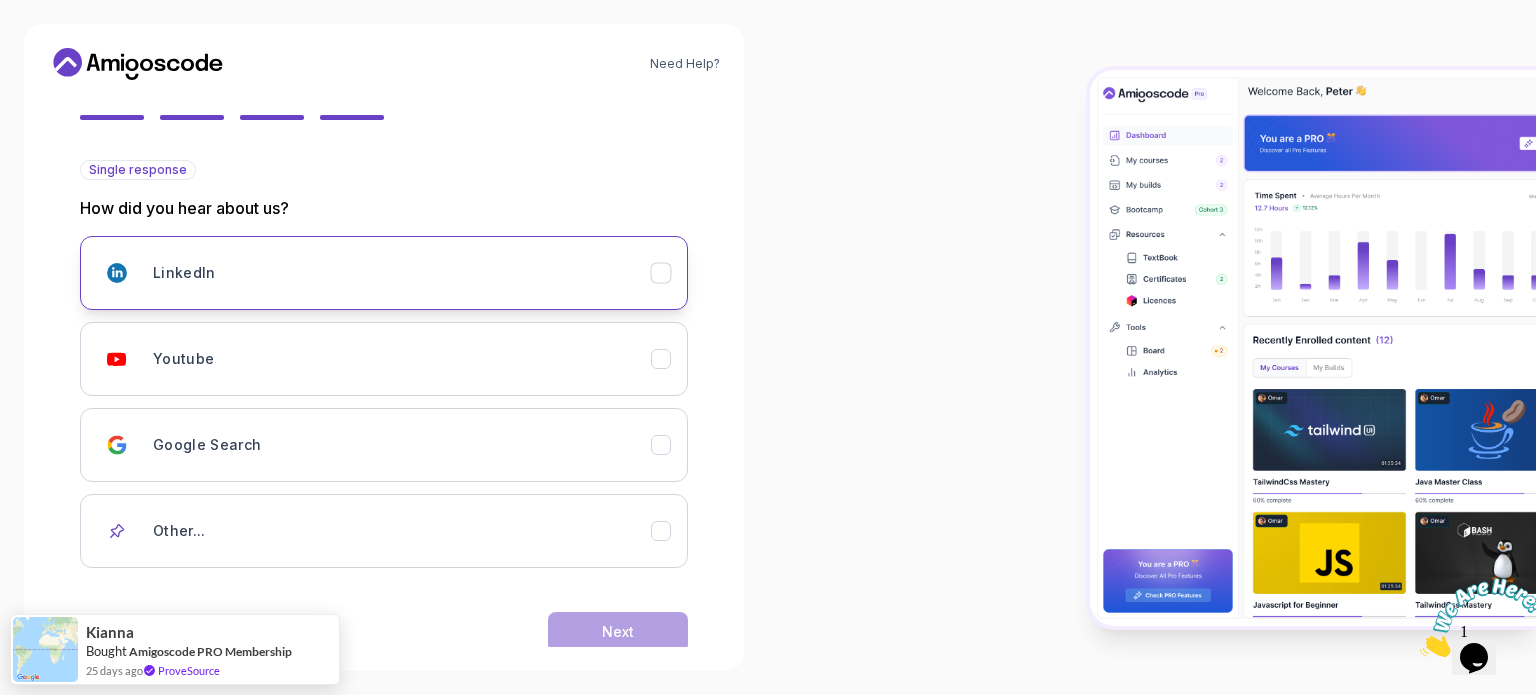 scroll, scrollTop: 212, scrollLeft: 0, axis: vertical 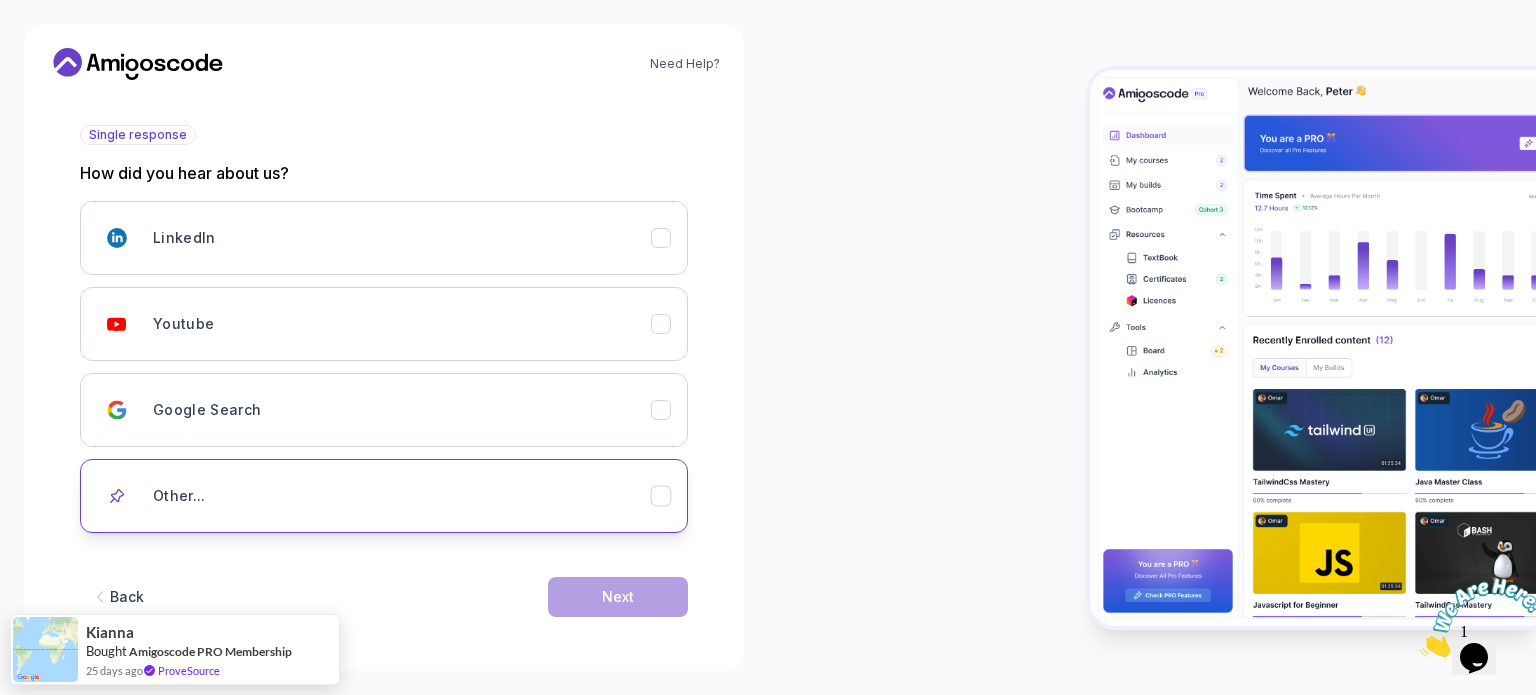 click 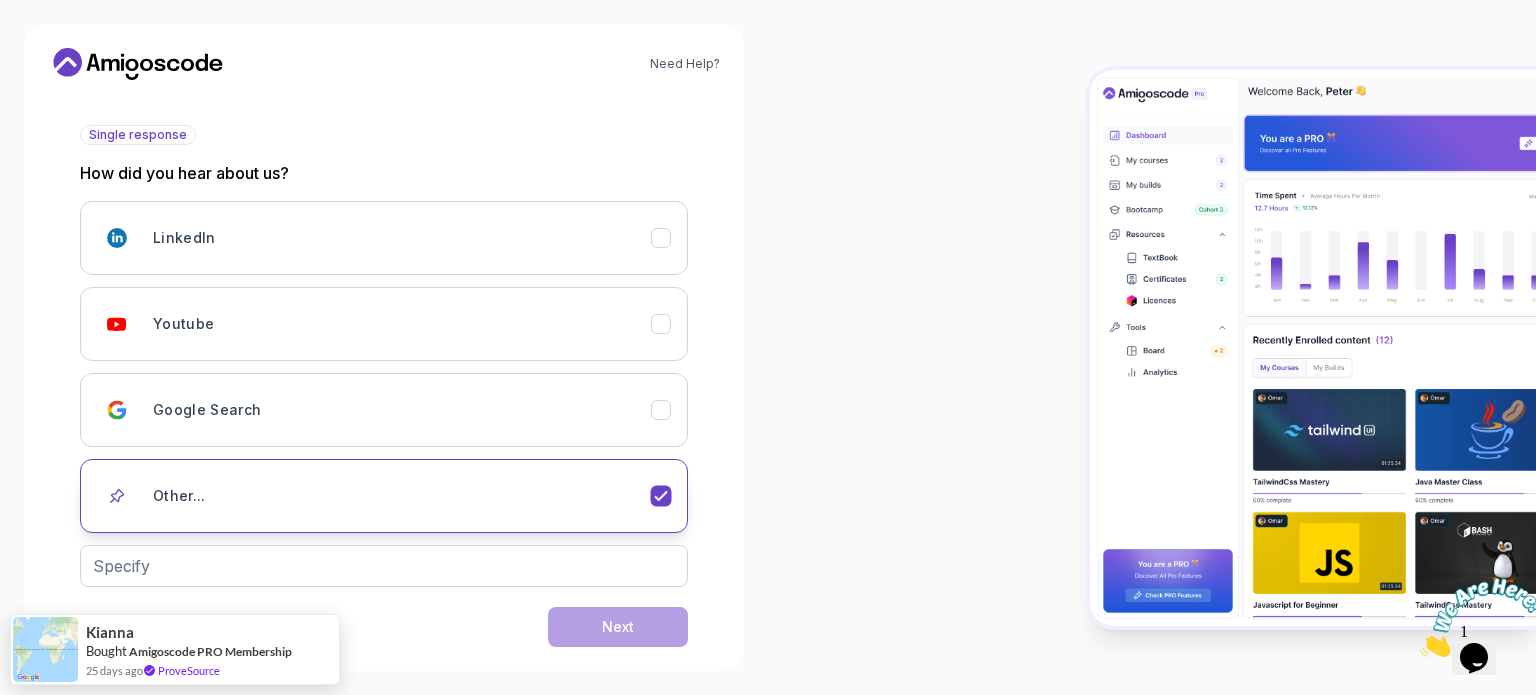 scroll, scrollTop: 242, scrollLeft: 0, axis: vertical 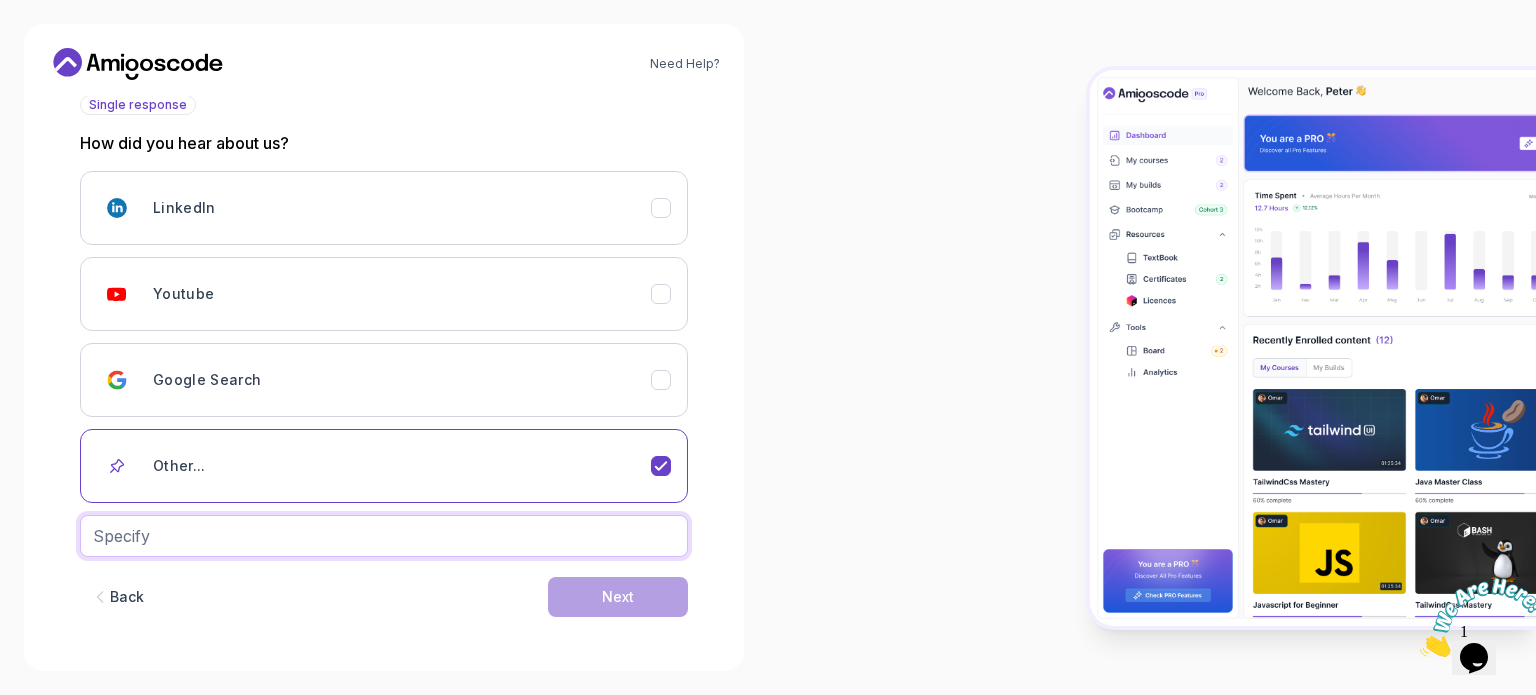 click at bounding box center (384, 536) 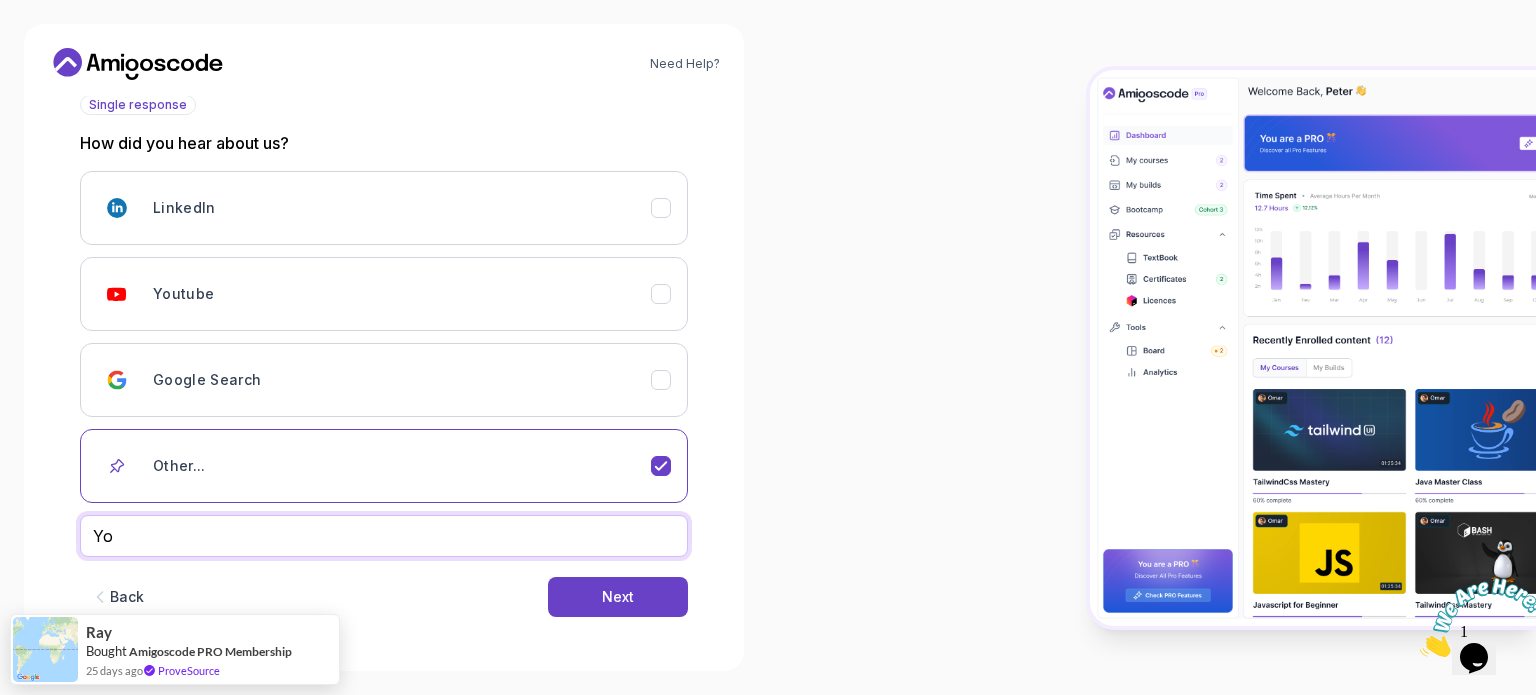 type on "Y" 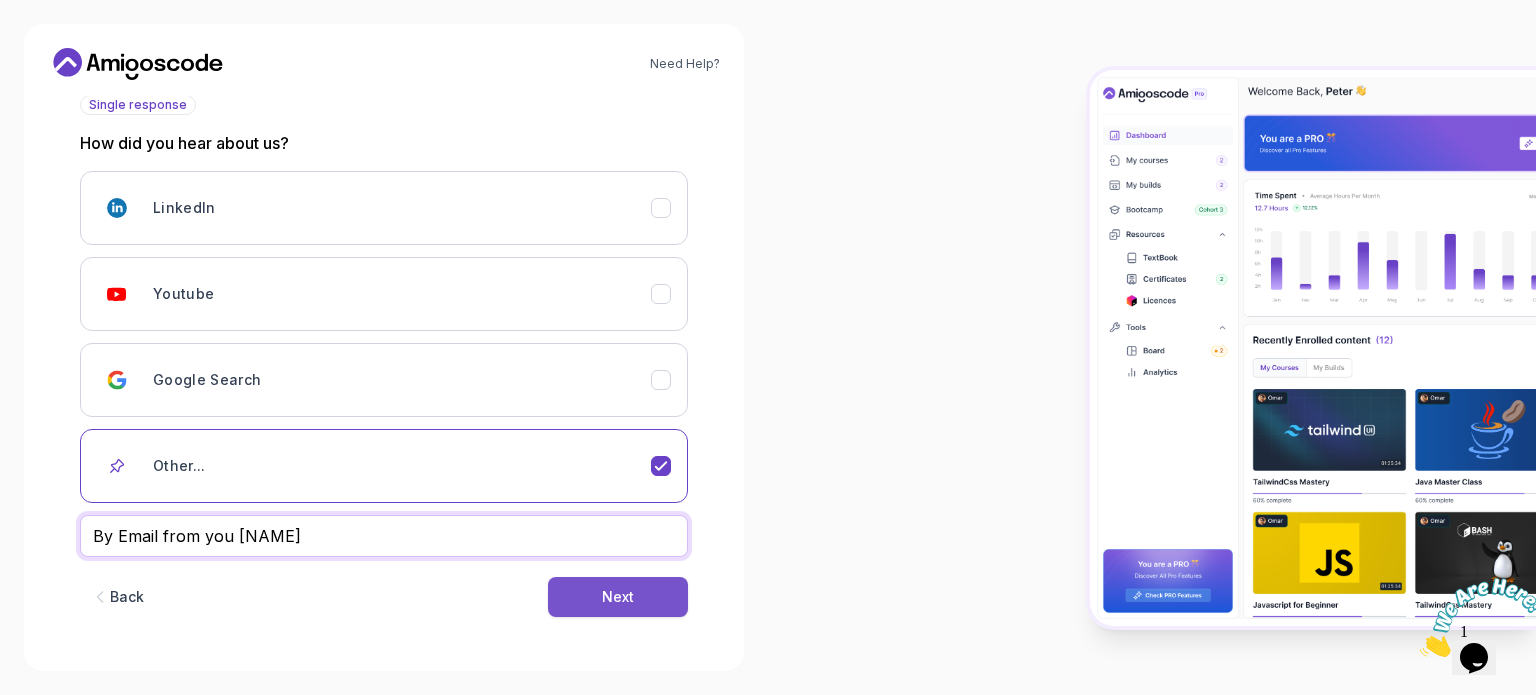 type on "By Email from you" 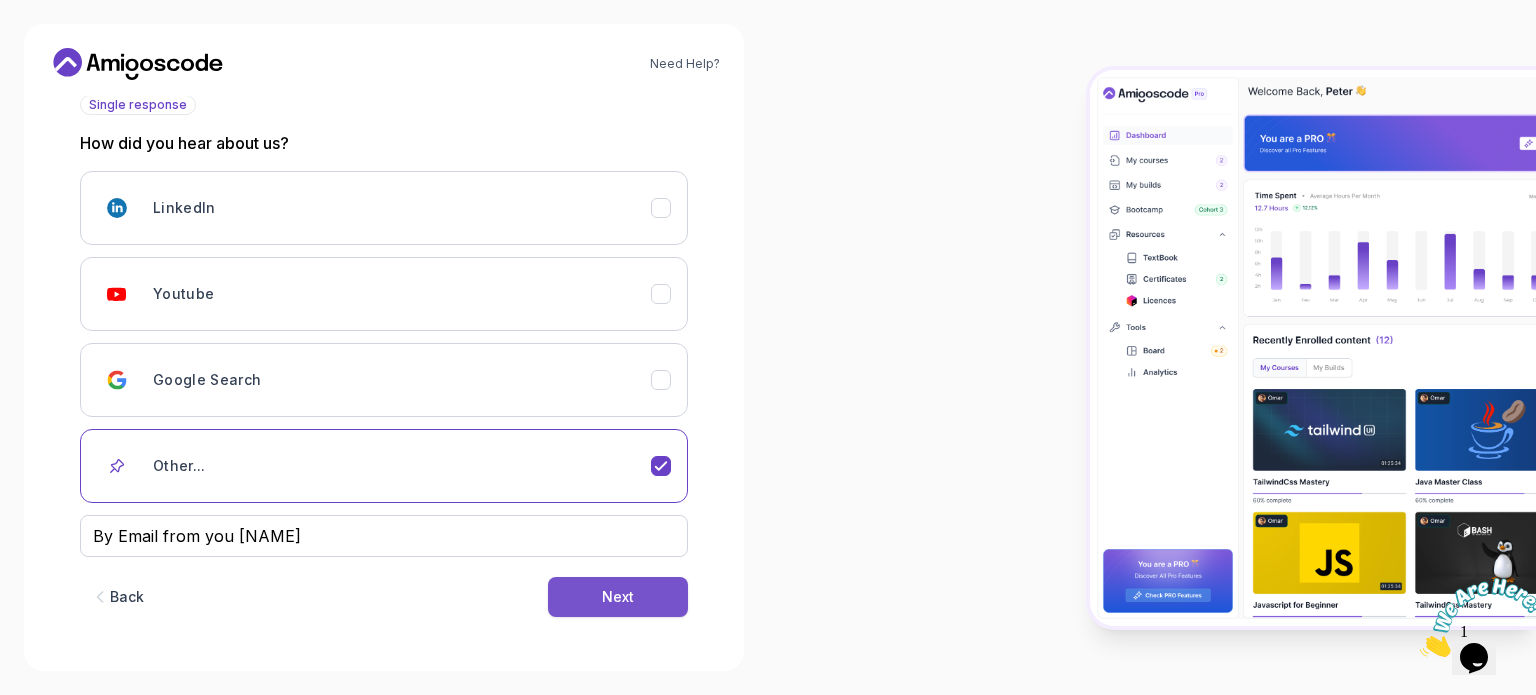 click on "Next" at bounding box center [618, 597] 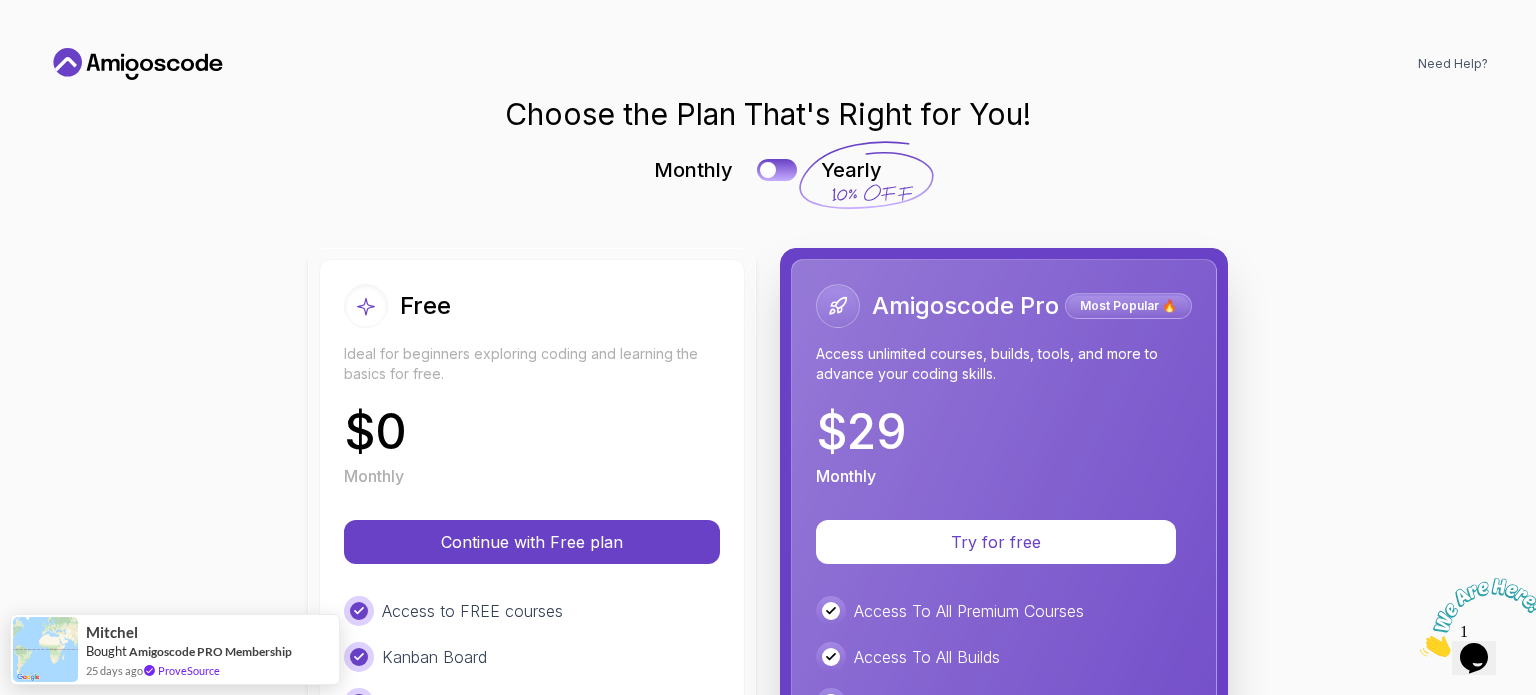 scroll, scrollTop: 240, scrollLeft: 0, axis: vertical 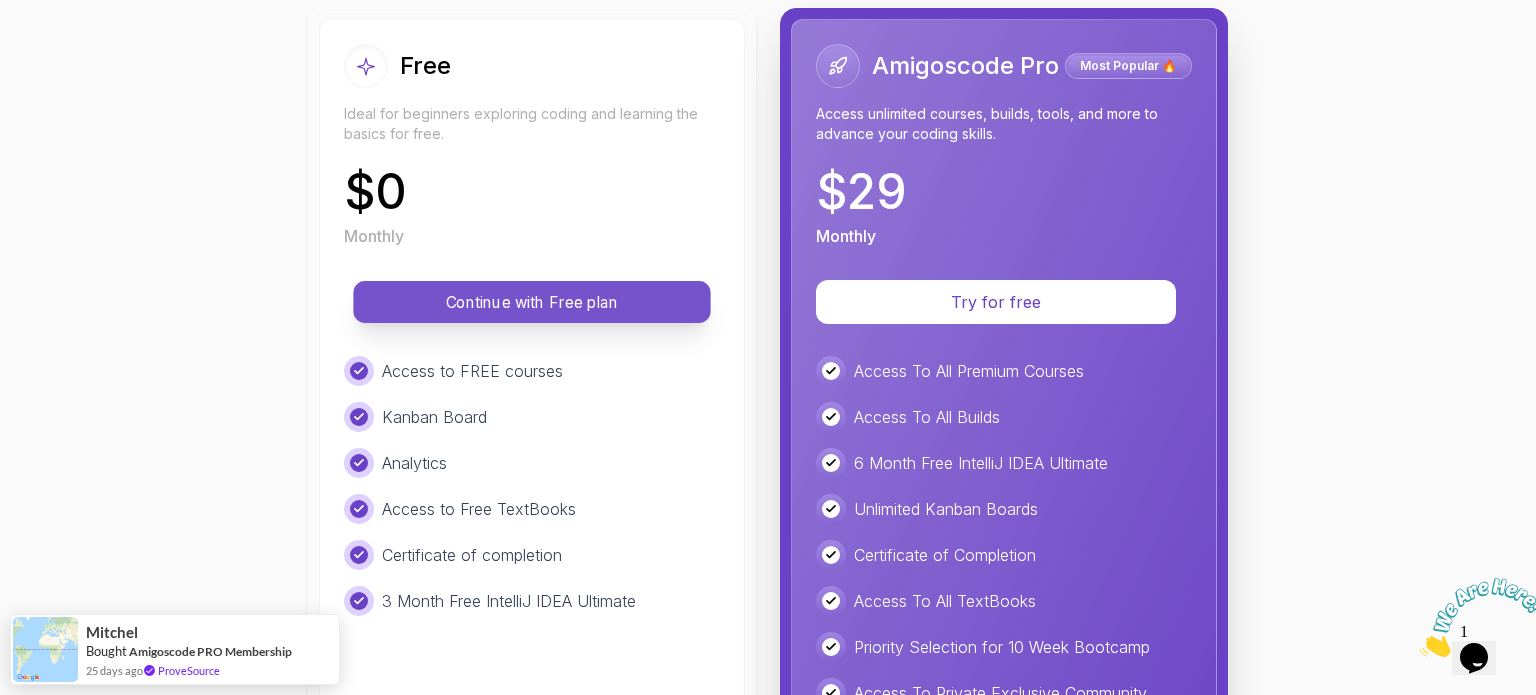 click on "Continue with Free plan" at bounding box center (532, 302) 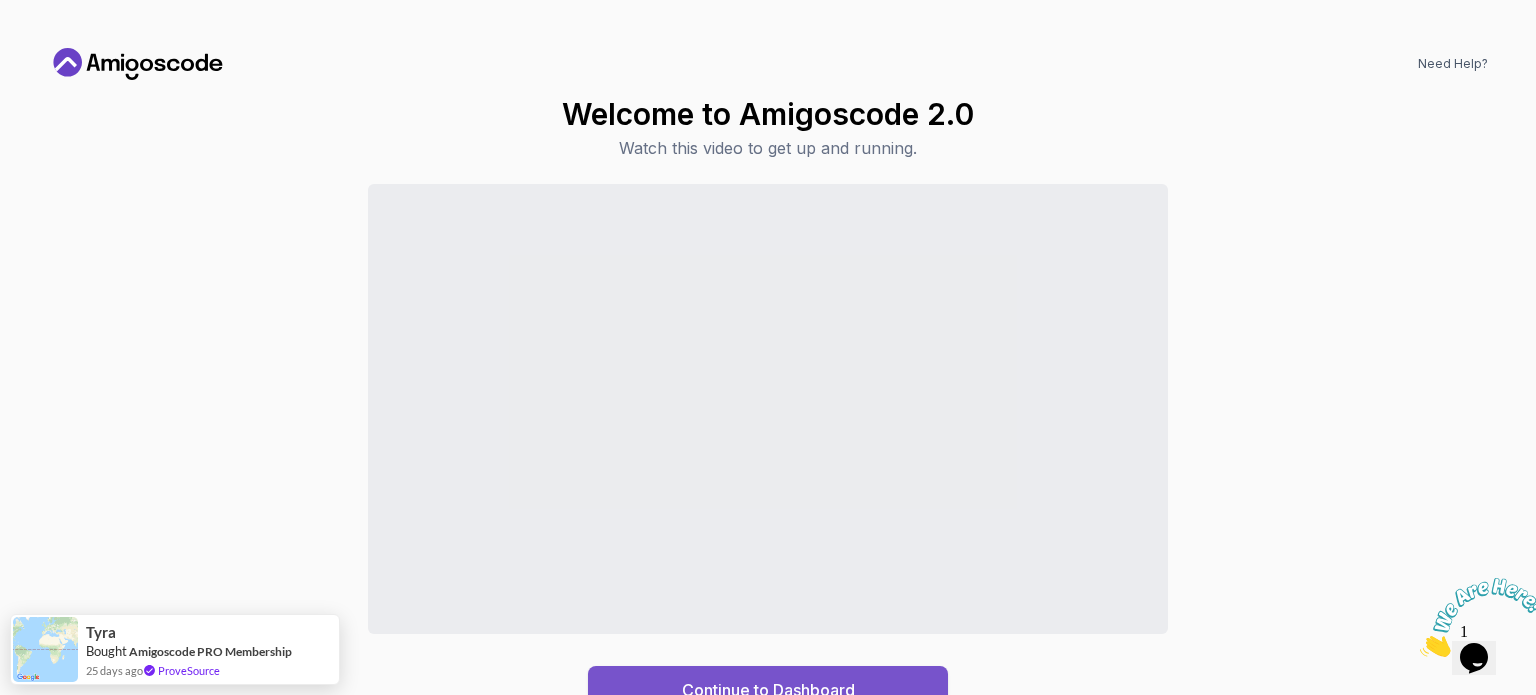 click on "Continue to Dashboard" at bounding box center [768, 690] 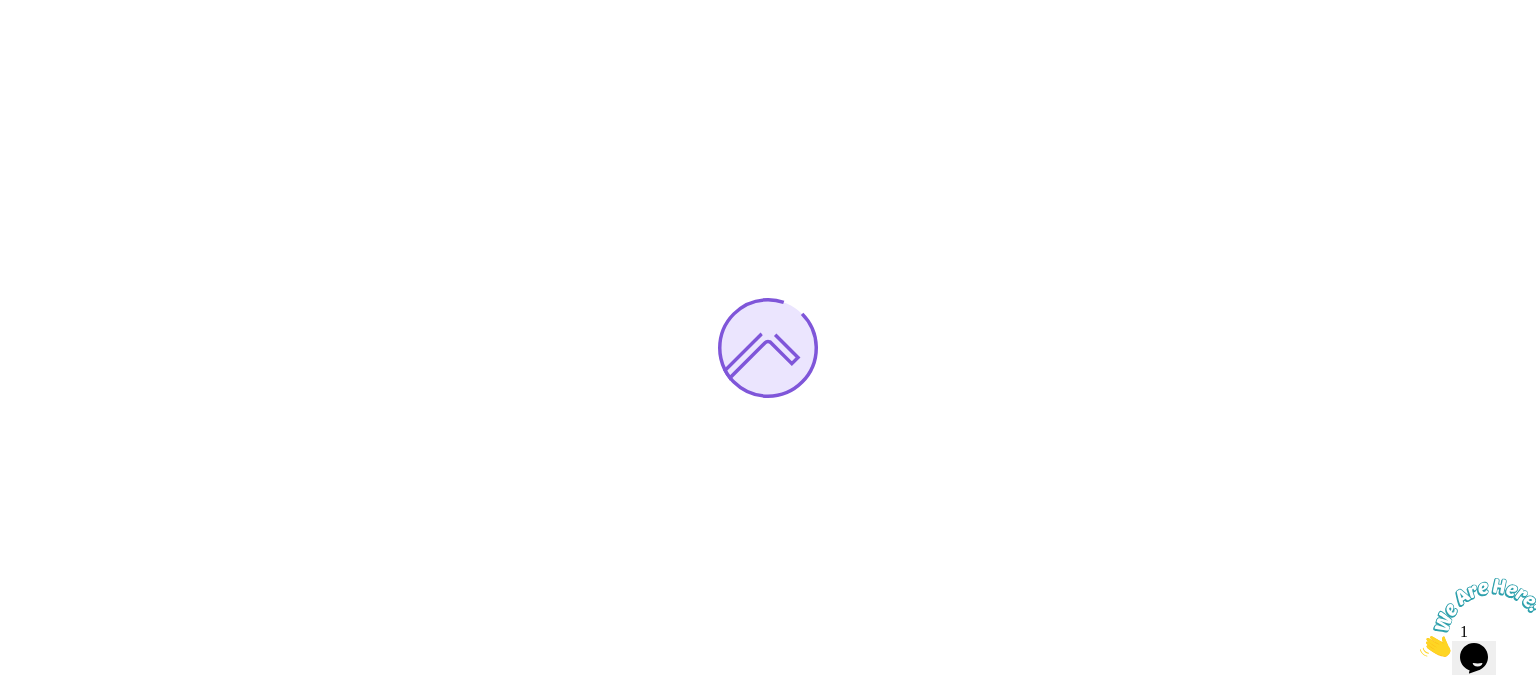 click at bounding box center (1420, 651) 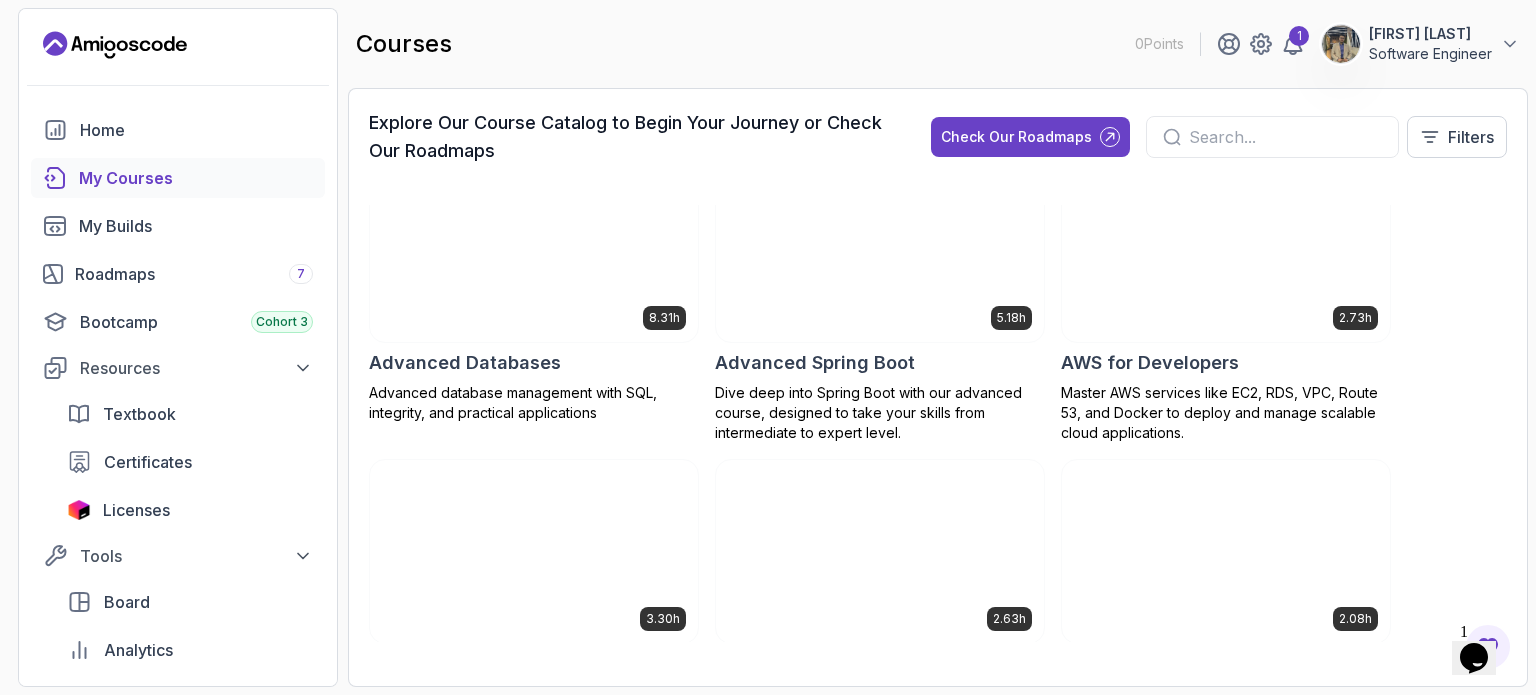 scroll, scrollTop: 0, scrollLeft: 0, axis: both 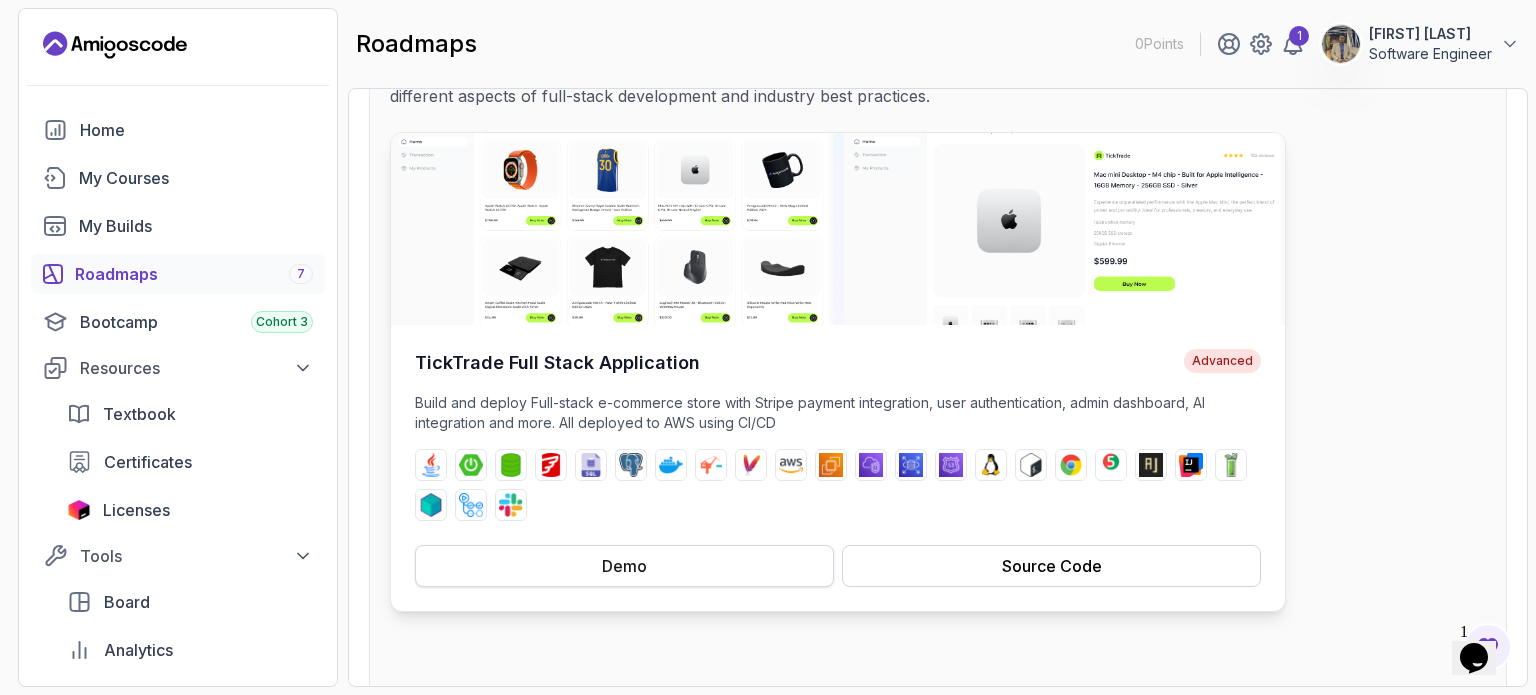 click on "Demo" at bounding box center (624, 566) 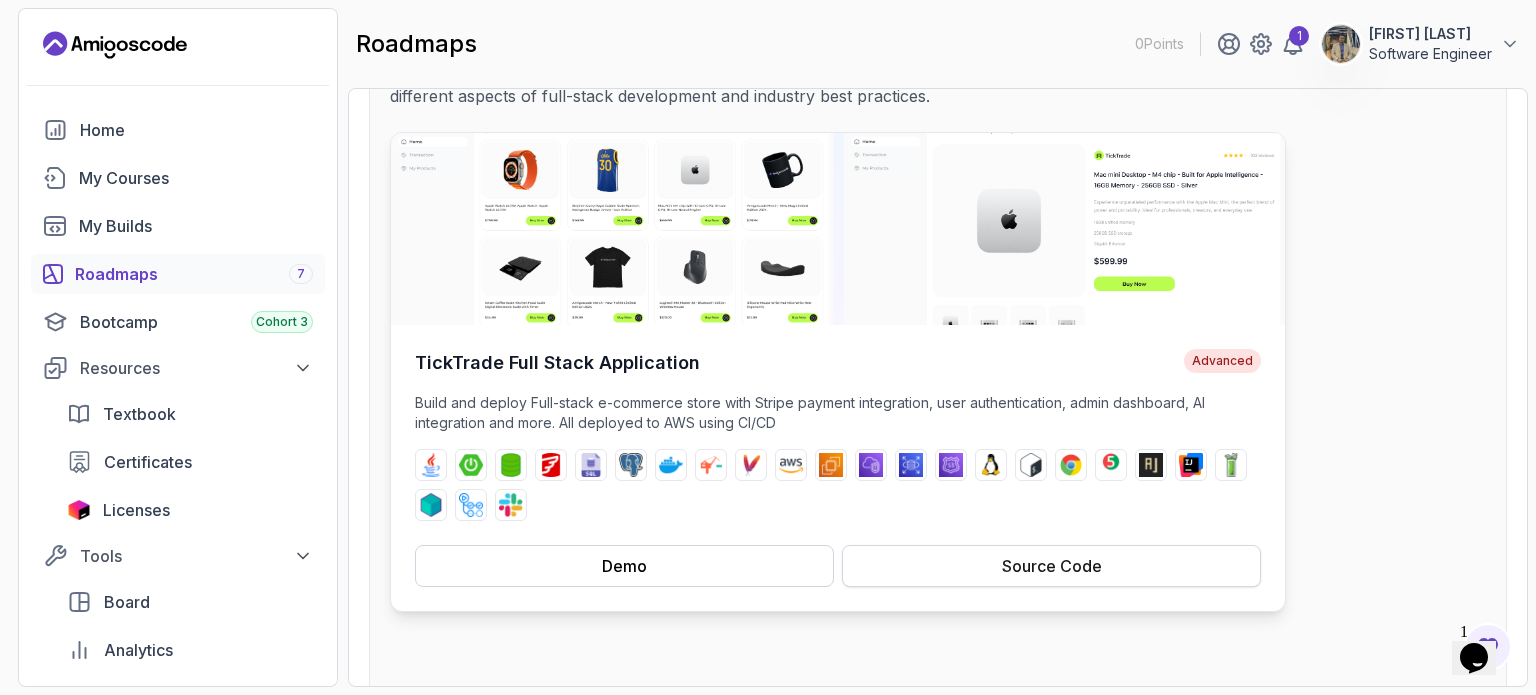 click on "Source Code" at bounding box center (1051, 566) 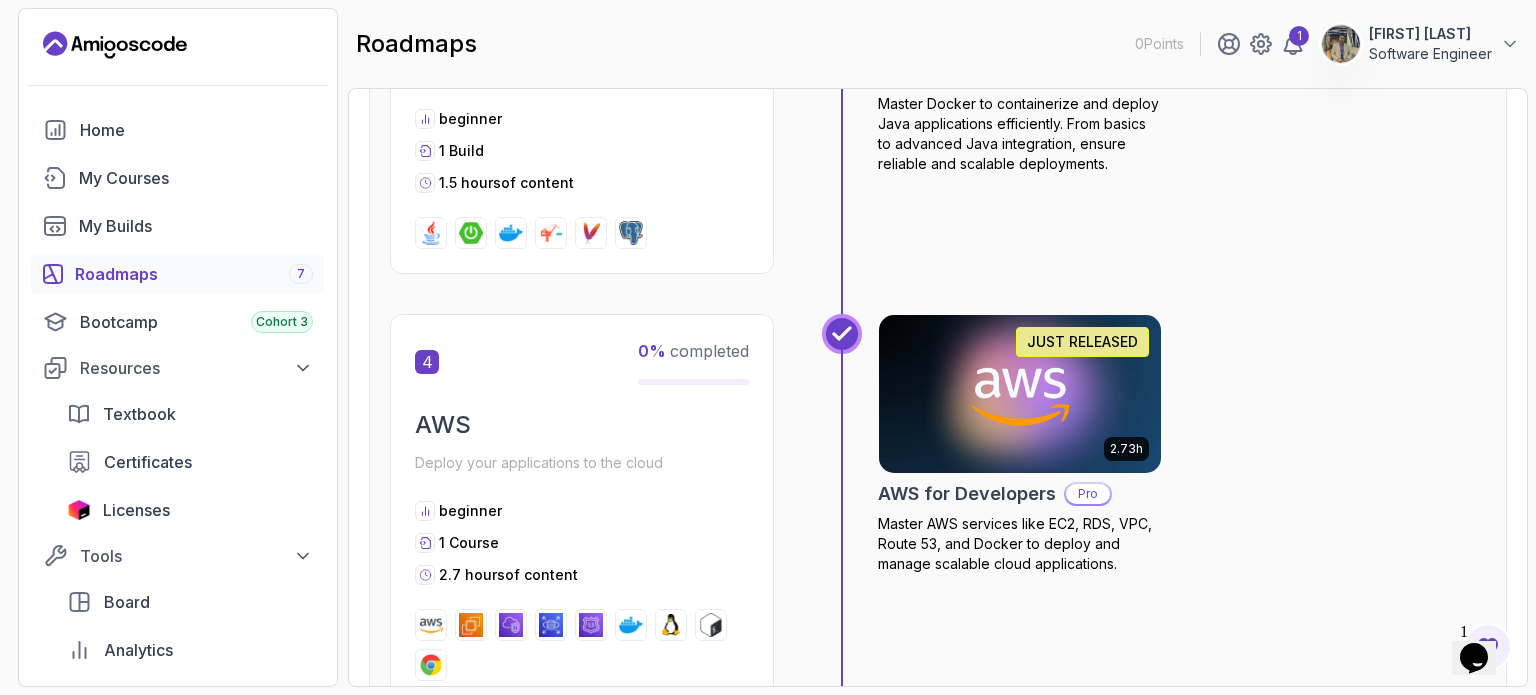 scroll, scrollTop: 2040, scrollLeft: 0, axis: vertical 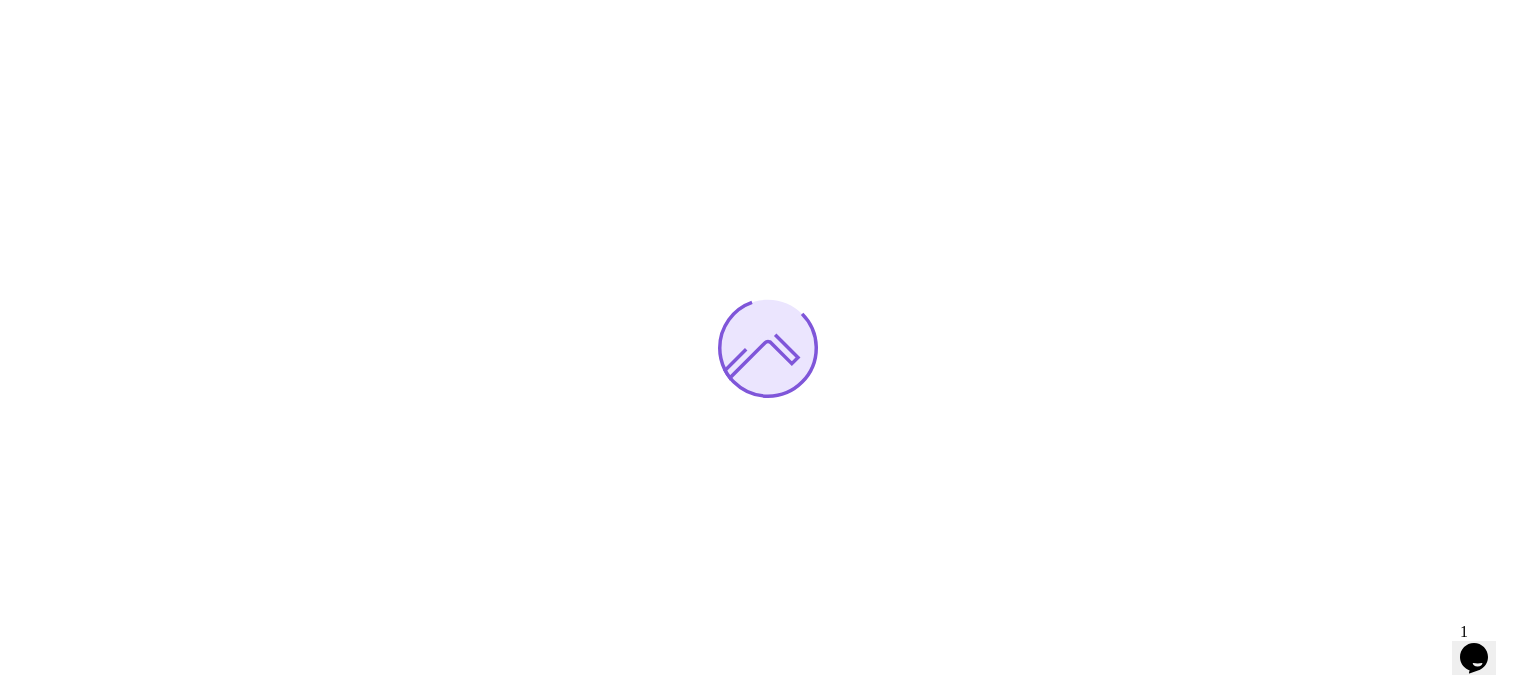 click 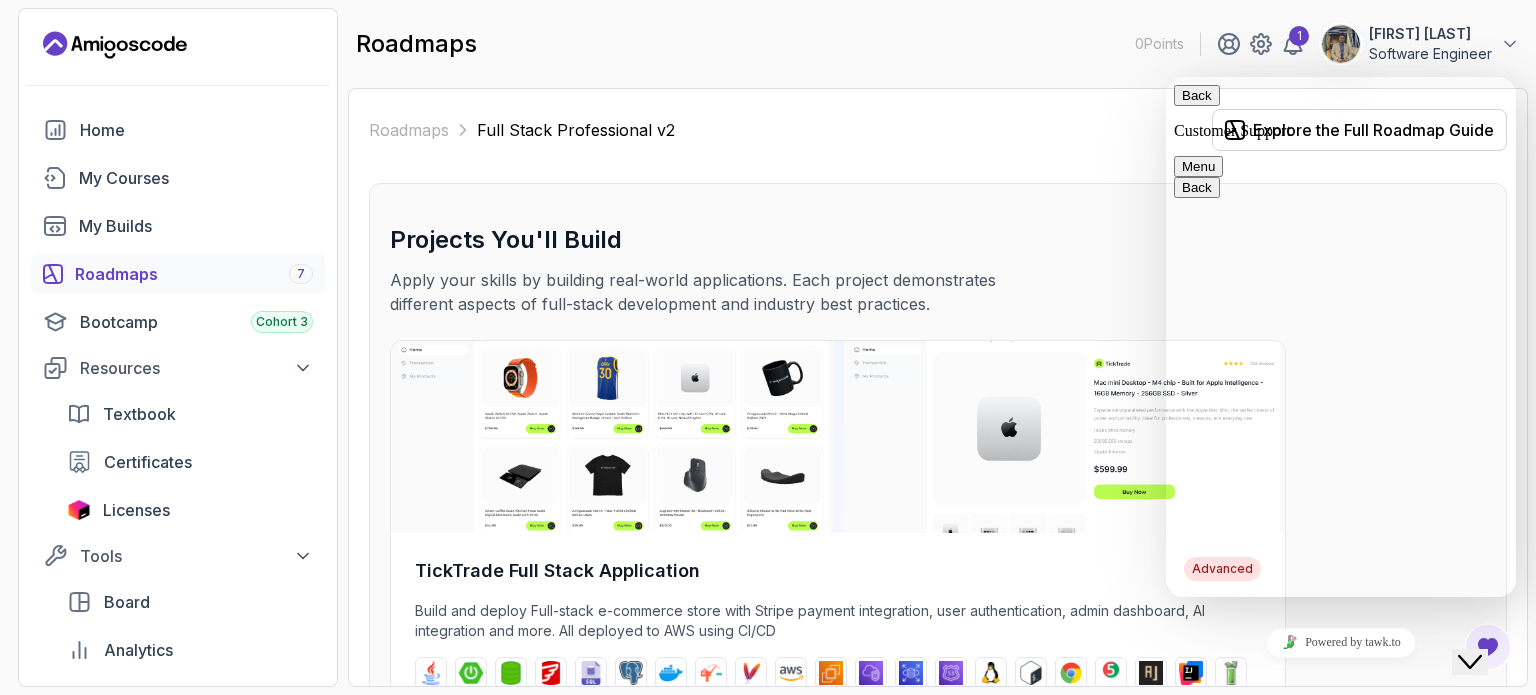 click on "Projects You'll Build Apply your skills by building real-world applications. Each project demonstrates different aspects of full-stack development and industry best practices. TickTrade Full Stack Application Advanced Build and deploy Full-stack e-commerce store with Stripe payment integration, user authentication, admin dashboard, AI integration and more. All deployed to AWS using CI/CD java spring-boot spring-data-jpa flyway sql postgres docker jib maven aws ec2 vpc rds route53 linux bash chrome junit assertj intellij mockito testcontainers github-actions slack Demo Source Code Getting Started Let's kick things off! Begin your journey by completing the first step and unlocking your roadmap. 1 0 % completed Spring Boot APIs Essential tools and concepts for modern development beginner     1   Build 2.1 hours  of content 2.09h Spring Boot Product API Pro Build a fully functional Product API from scratch with Spring Boot. 2 0 % completed Spring Boot APIs Database migrations with Flyway and Spring Boot beginner" at bounding box center (938, 2217) 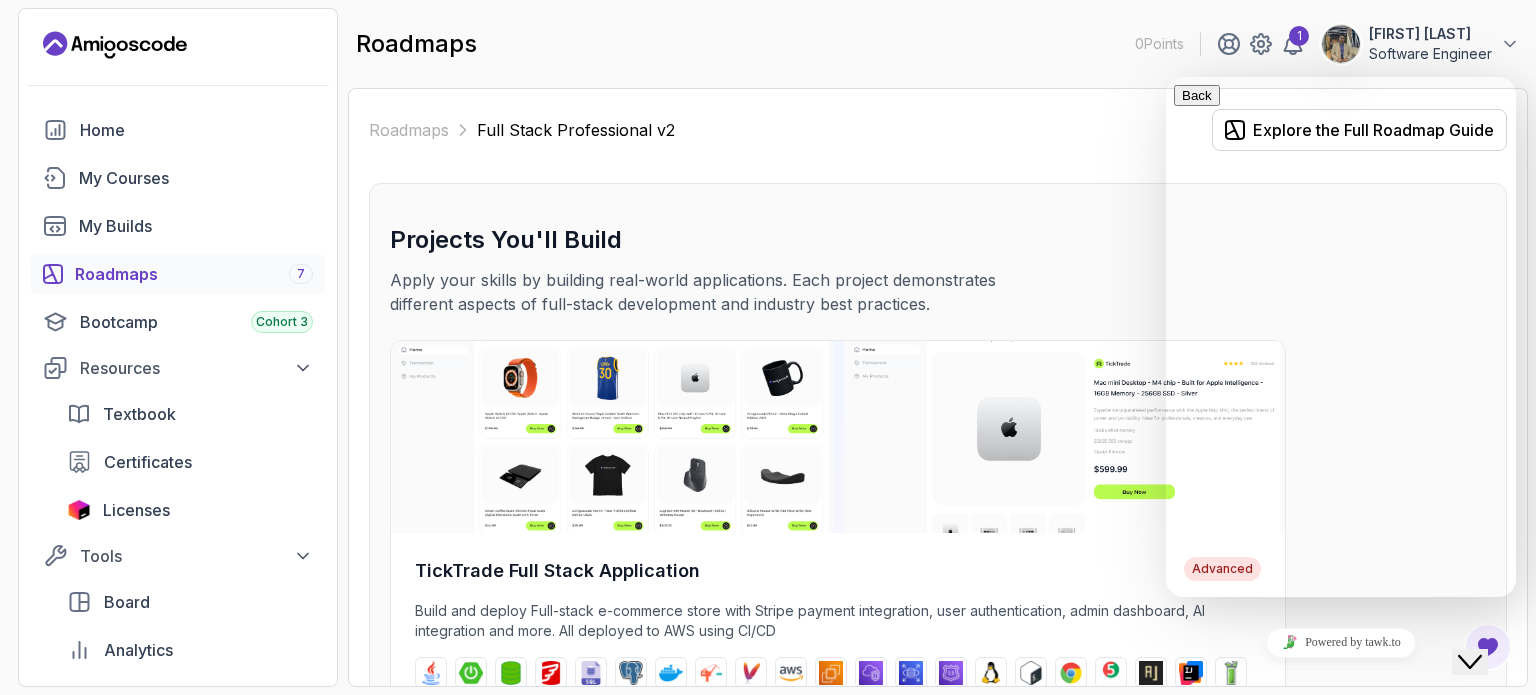 click on "Projects You'll Build Apply your skills by building real-world applications. Each project demonstrates different aspects of full-stack development and industry best practices. TickTrade Full Stack Application Advanced Build and deploy Full-stack e-commerce store with Stripe payment integration, user authentication, admin dashboard, AI integration and more. All deployed to AWS using CI/CD java spring-boot spring-data-jpa flyway sql postgres docker jib maven aws ec2 vpc rds route53 linux bash chrome junit assertj intellij mockito testcontainers github-actions slack Demo Source Code Getting Started Let's kick things off! Begin your journey by completing the first step and unlocking your roadmap. 1 0 % completed Spring Boot APIs Essential tools and concepts for modern development beginner     1   Build 2.1 hours  of content 2.09h Spring Boot Product API Pro Build a fully functional Product API from scratch with Spring Boot. 2 0 % completed Spring Boot APIs Database migrations with Flyway and Spring Boot beginner" at bounding box center [938, 2217] 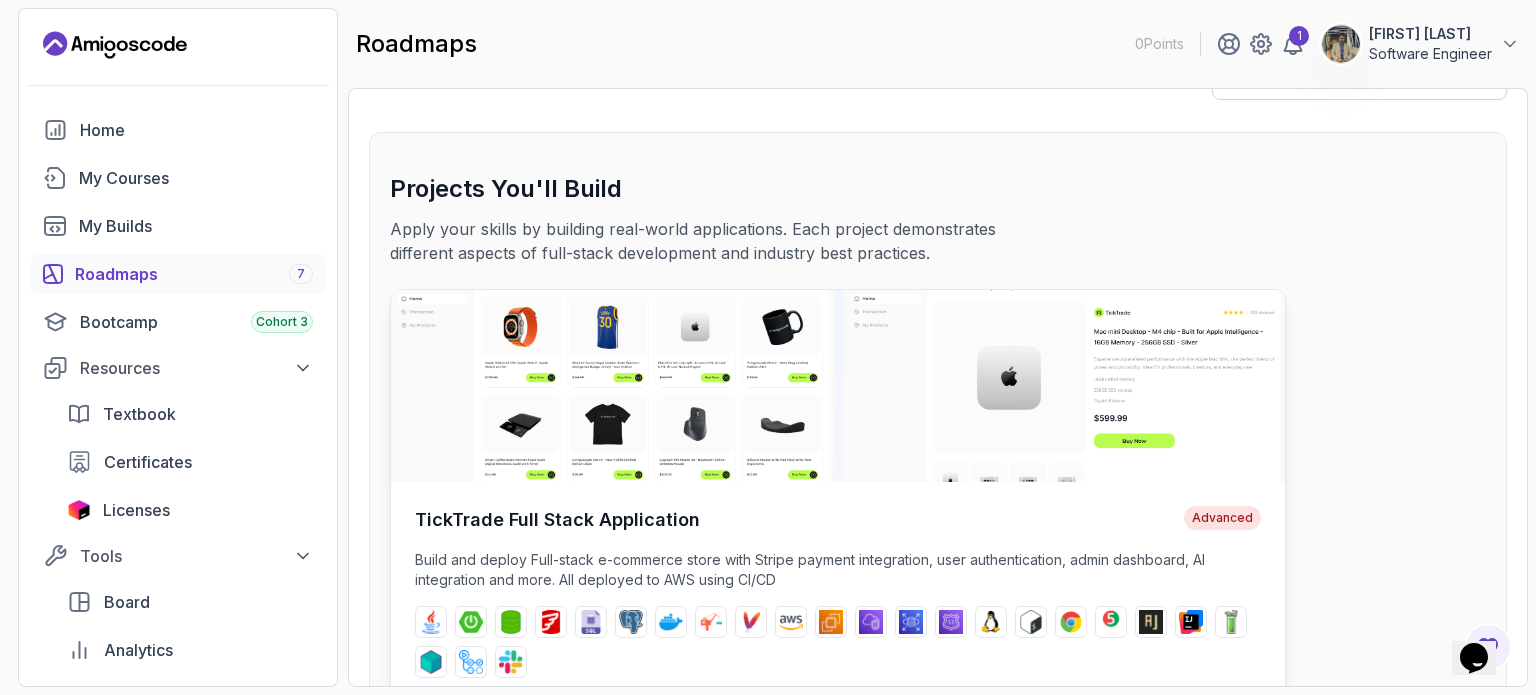 scroll, scrollTop: 0, scrollLeft: 0, axis: both 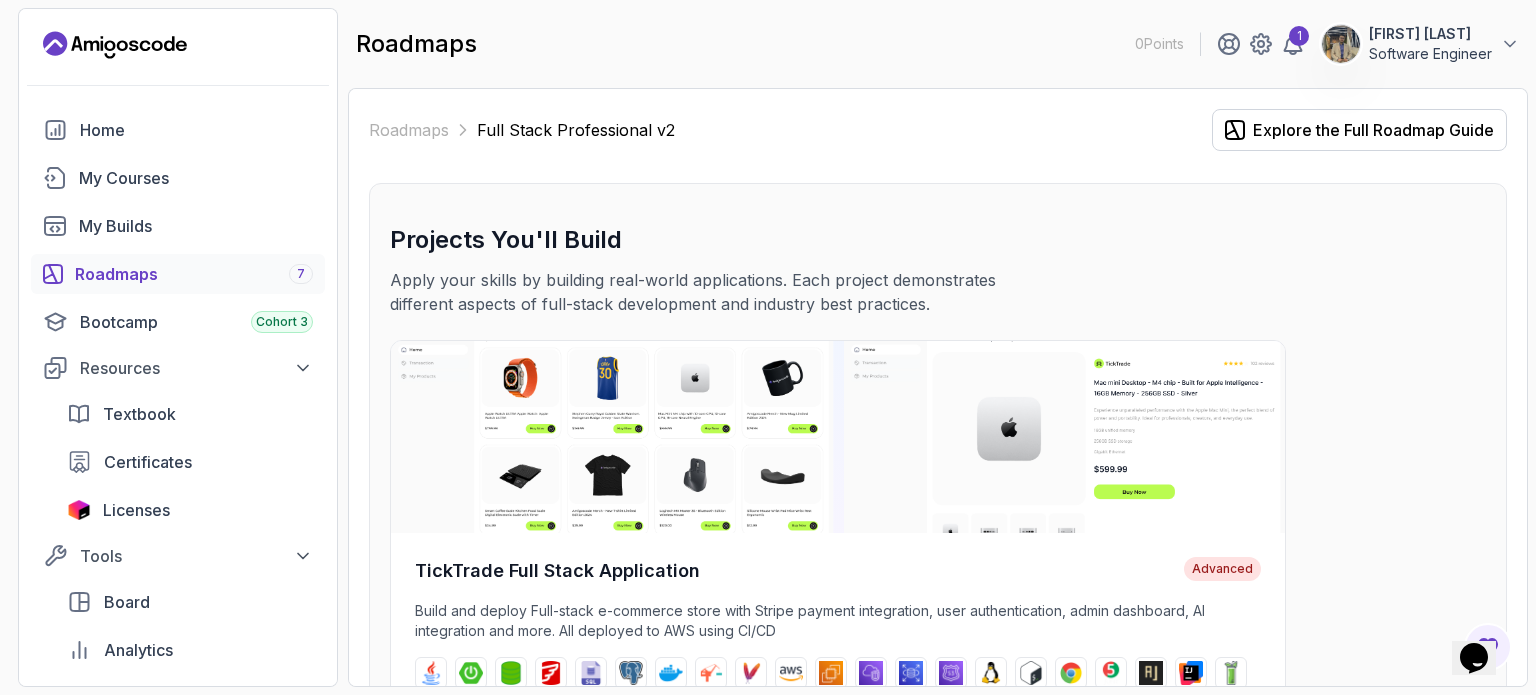 click on "Roadmaps 7" at bounding box center (194, 274) 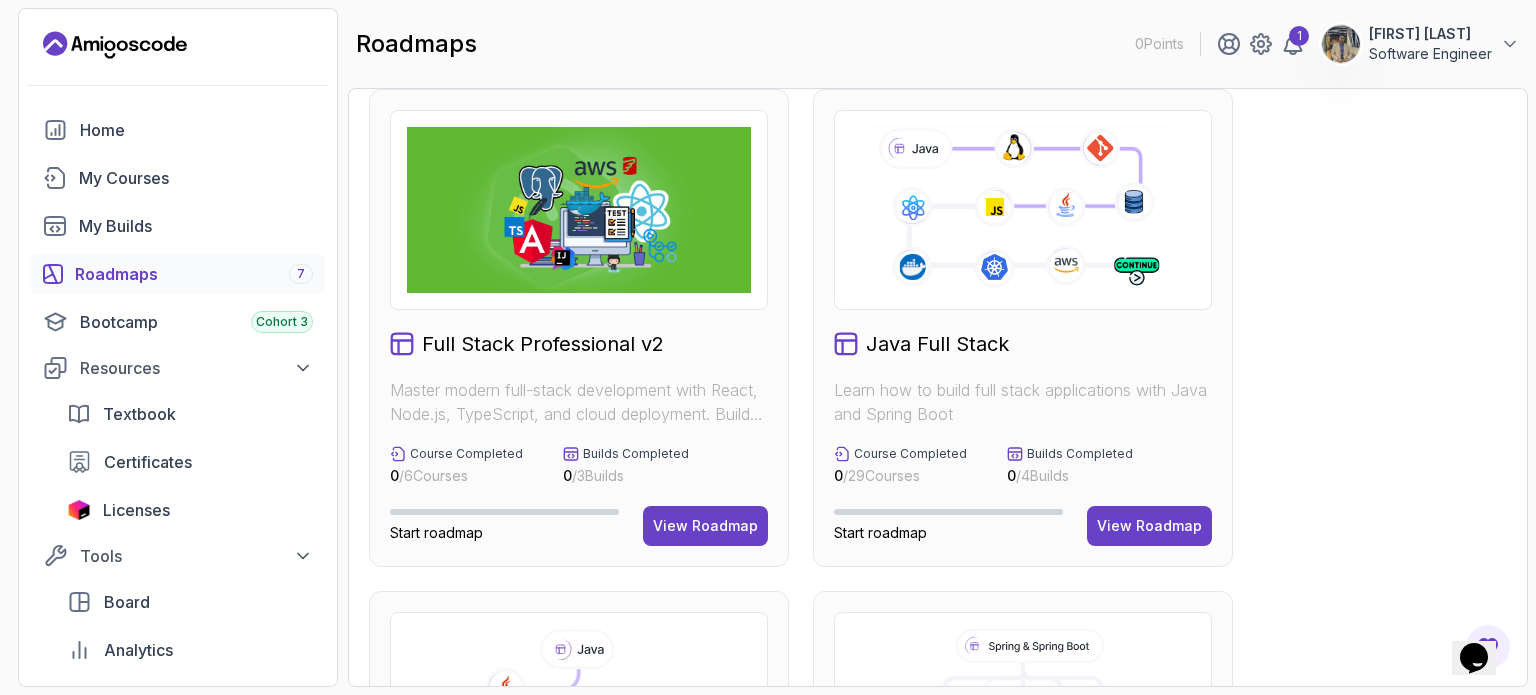 scroll, scrollTop: 0, scrollLeft: 0, axis: both 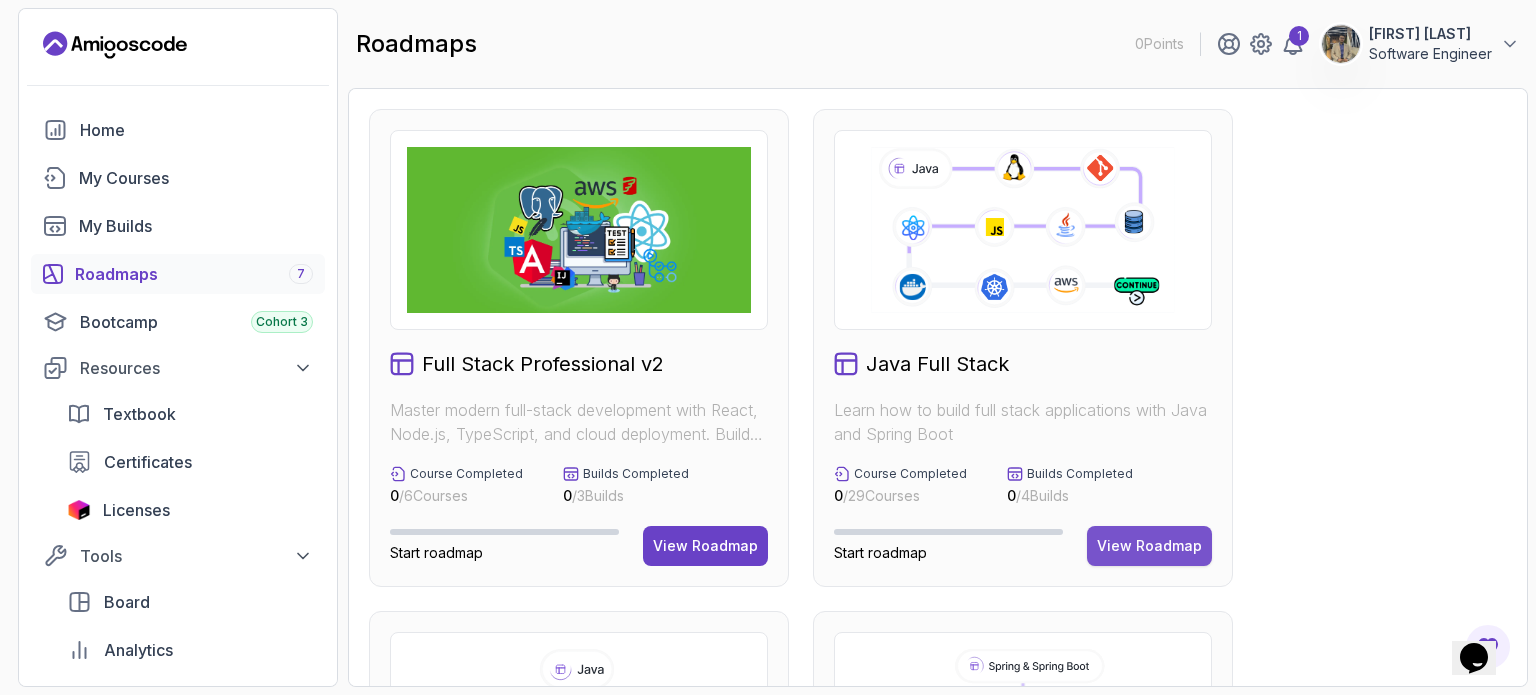 click on "View Roadmap" at bounding box center (1149, 546) 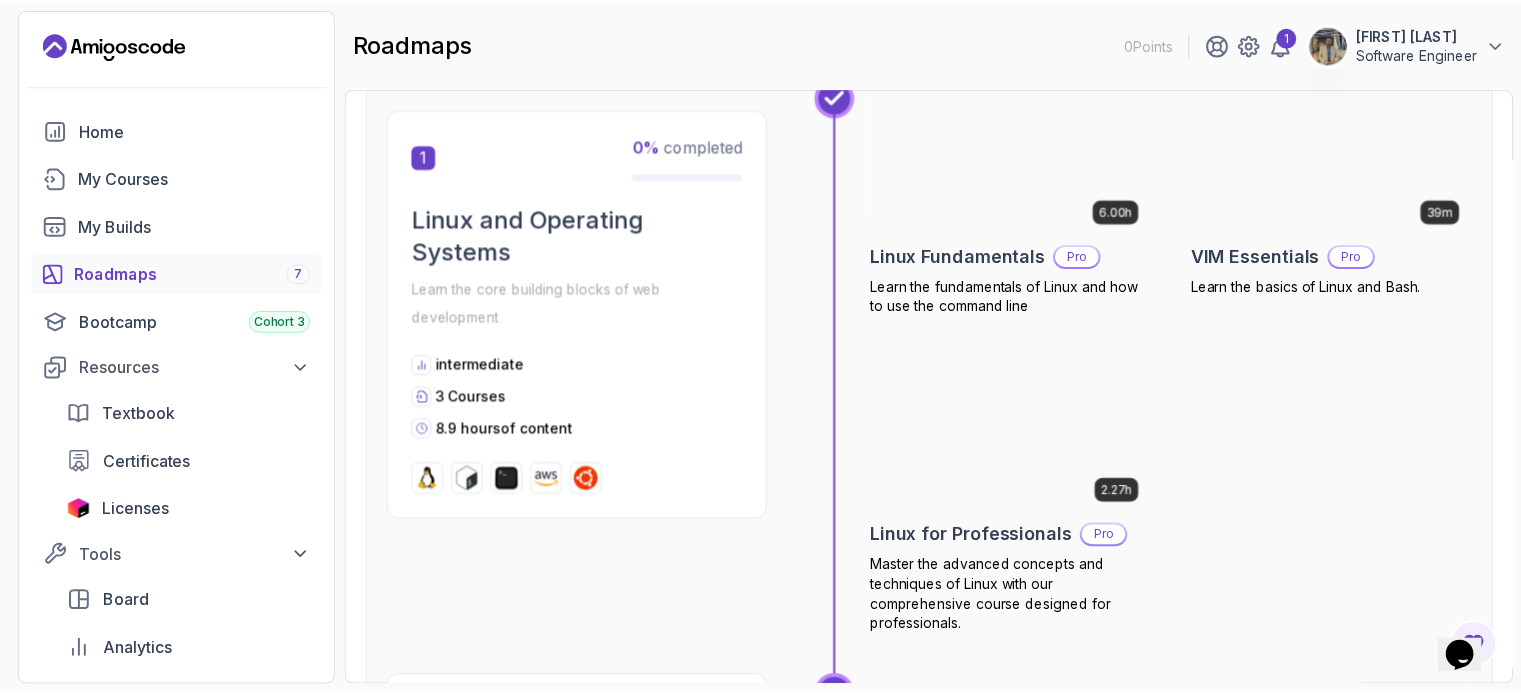 scroll, scrollTop: 444, scrollLeft: 0, axis: vertical 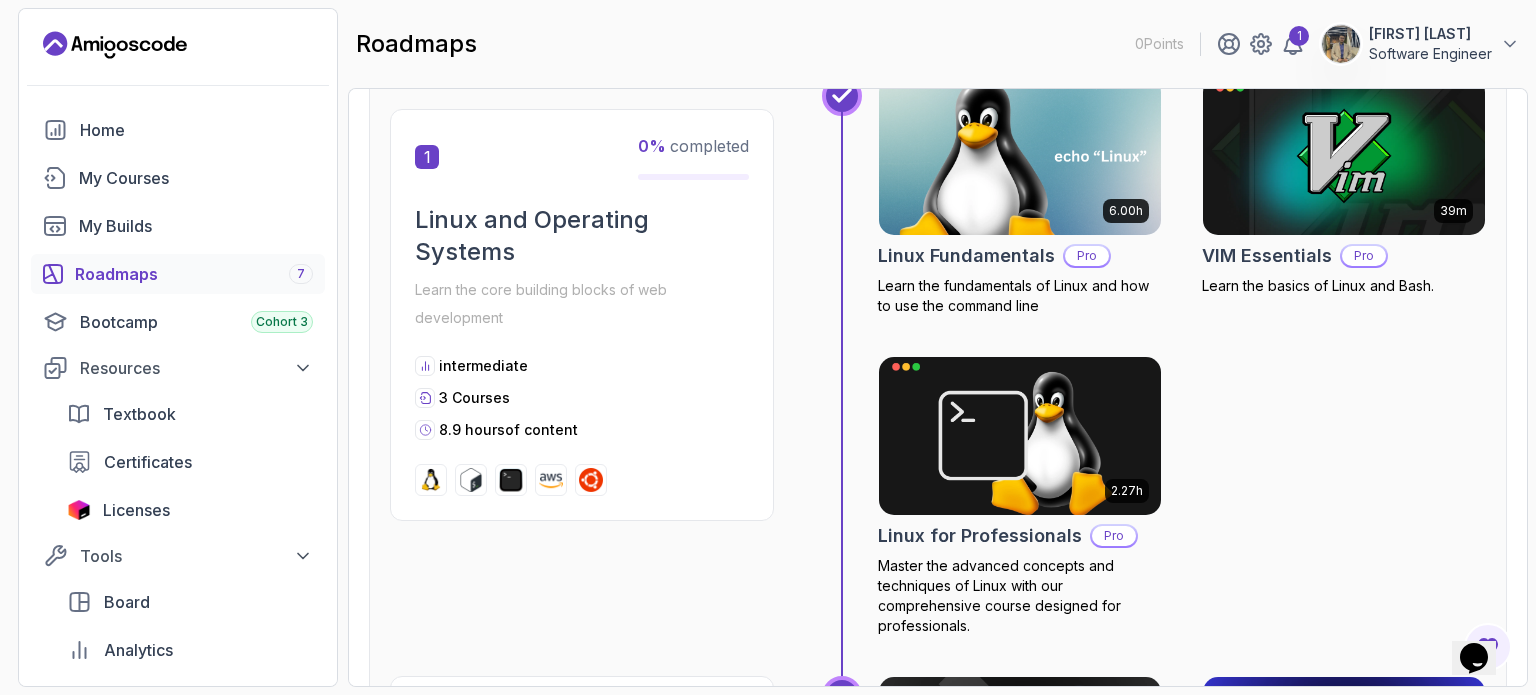 click on "Pro" at bounding box center [1087, 256] 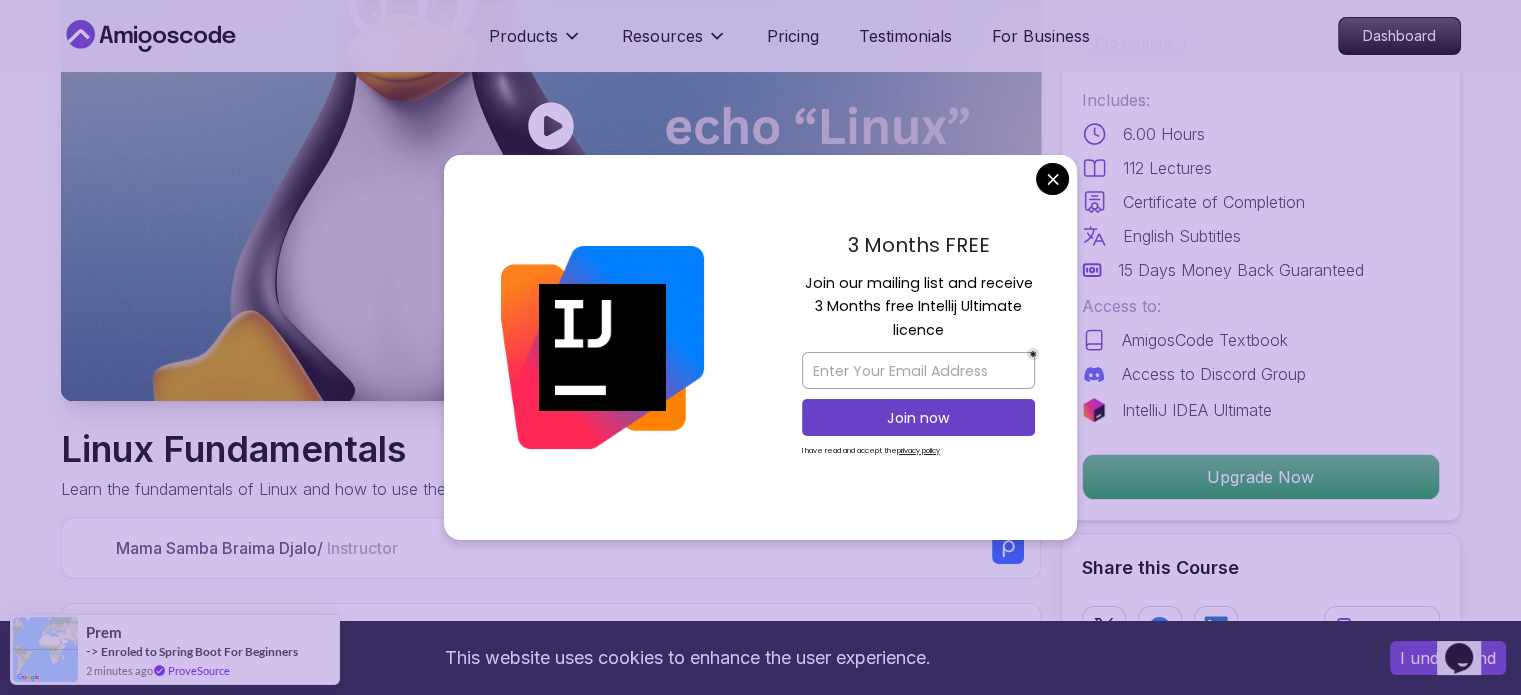 scroll, scrollTop: 0, scrollLeft: 0, axis: both 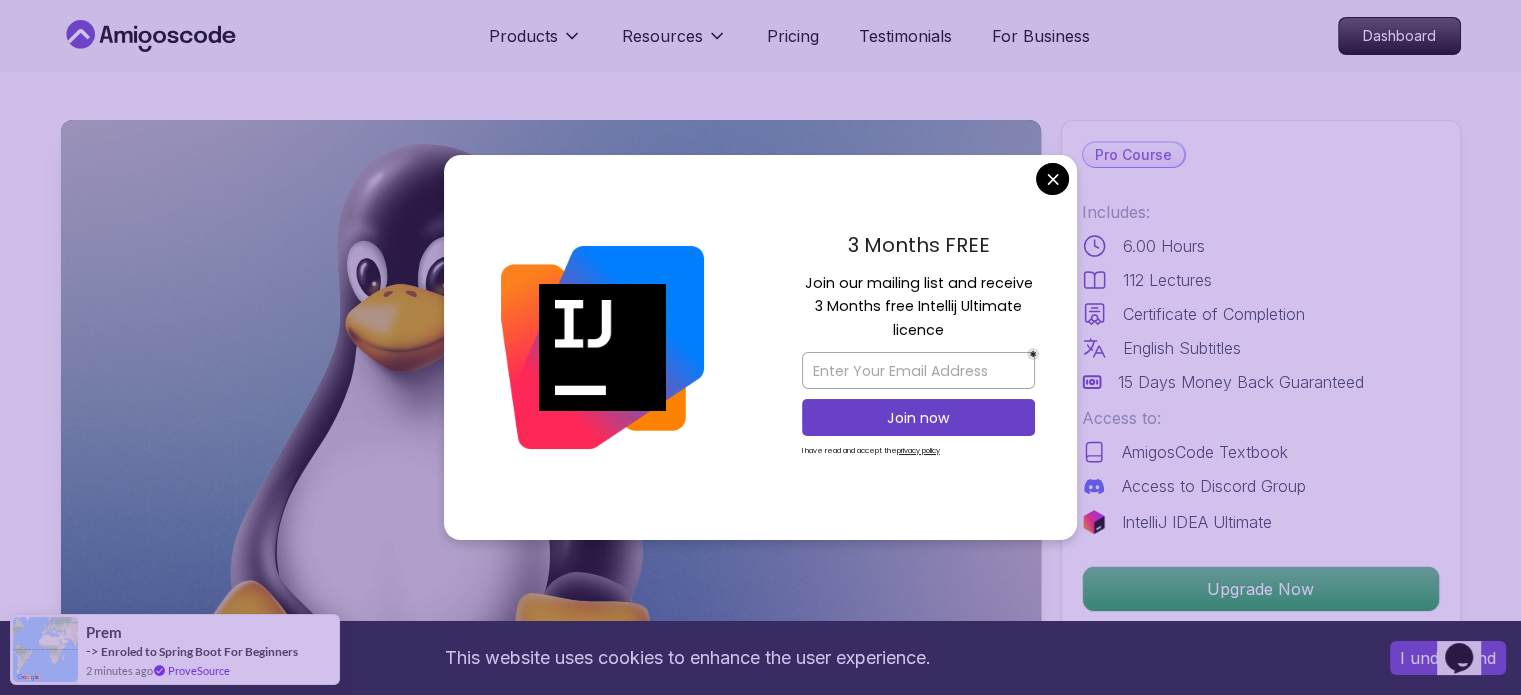 click on "This website uses cookies to enhance the user experience. I understand Products Resources Pricing Testimonials For Business Dashboard Products Resources Pricing Testimonials For Business Dashboard Linux Fundamentals Learn the fundamentals of Linux and how to use the command line Mama Samba Braima Djalo  /   Instructor Pro Course Includes: 6.00 Hours 112 Lectures Certificate of Completion English Subtitles 15 Days Money Back Guaranteed Access to: AmigosCode Textbook Access to Discord Group IntelliJ IDEA Ultimate Upgrade Now Share this Course or Copy link Got a Team of 5 or More? With one subscription, give your entire team access to all courses and features. Check our Business Plan Mama Samba Braima Djalo  /   Instructor What you will learn linux ubuntu terminal bash Getting Started with Linux - An introduction to the Linux operating system and its history. Linux Installation (Mac, Windows, Linux) - Step-by-step guide to installing Linux on different platforms.
Why Should You Take This Course" at bounding box center [760, 4212] 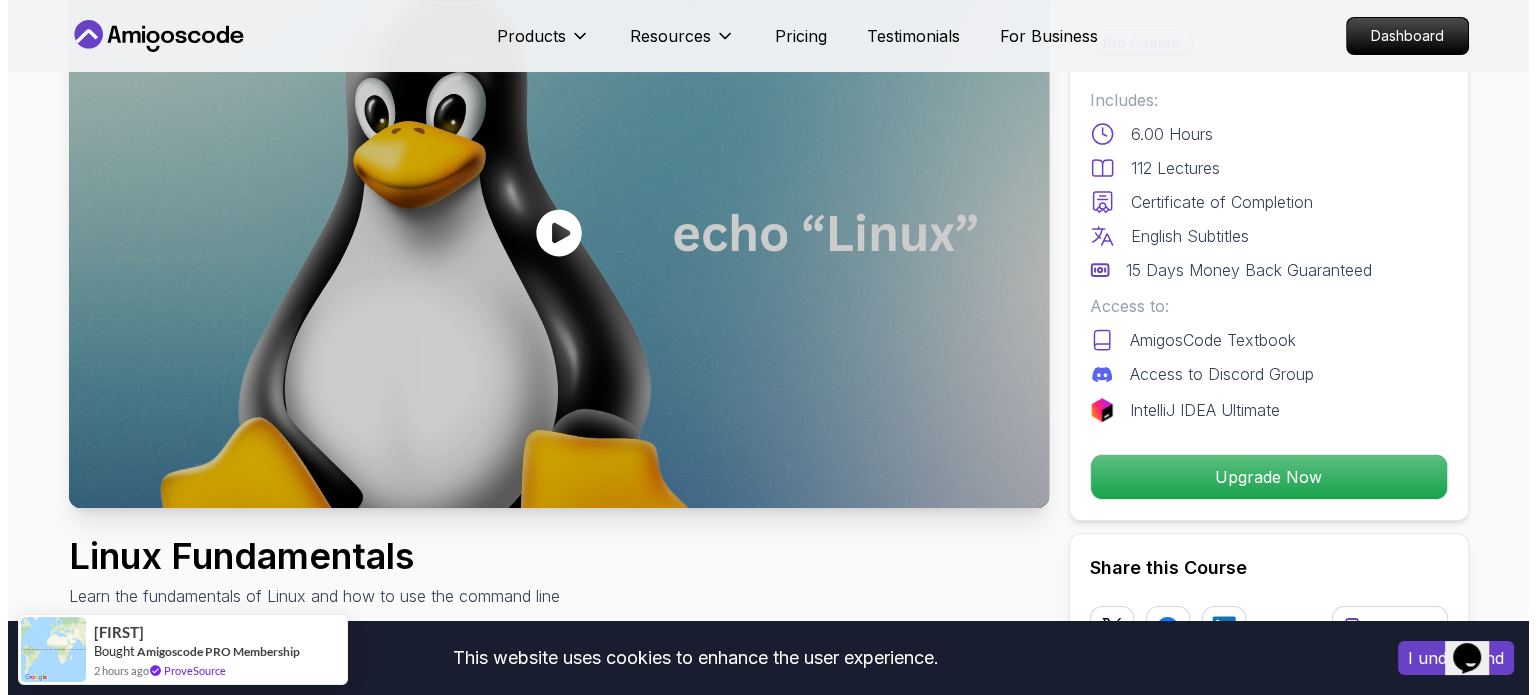 scroll, scrollTop: 0, scrollLeft: 0, axis: both 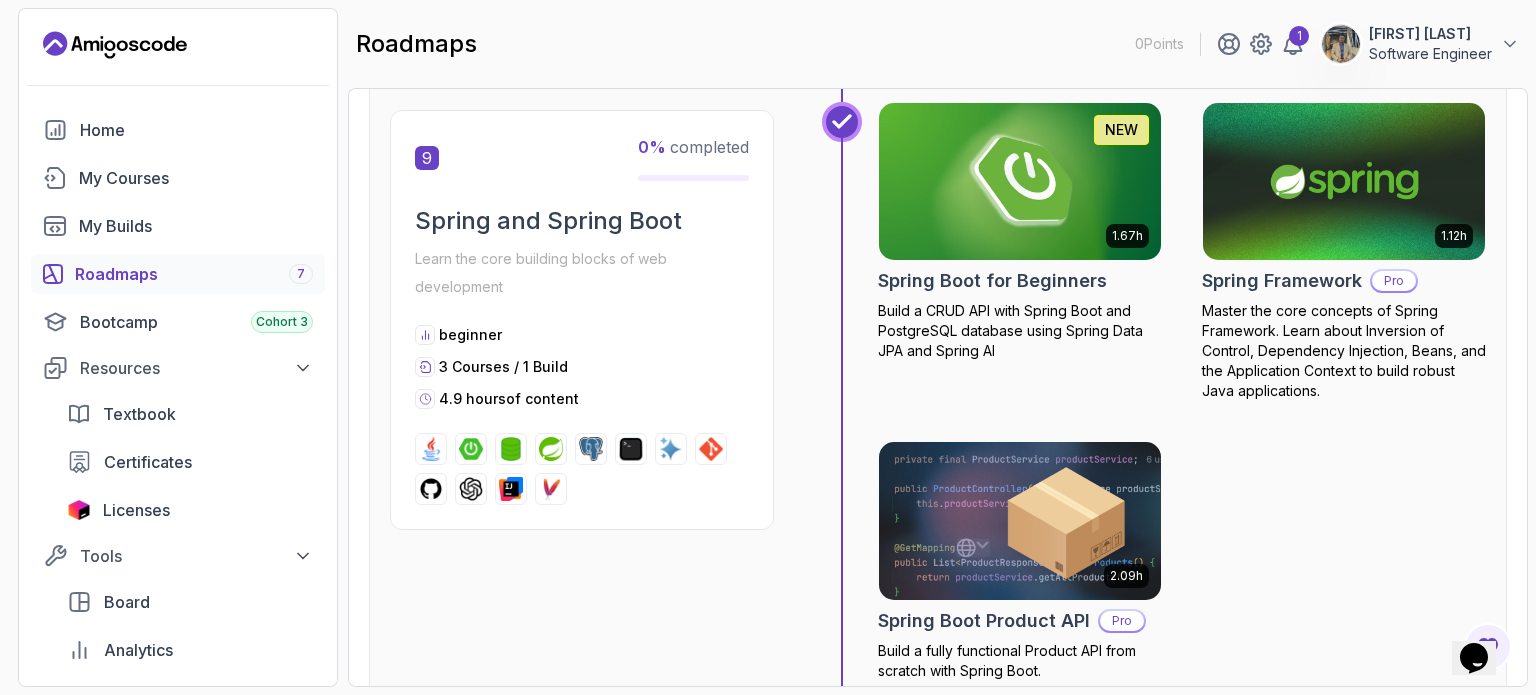 click at bounding box center (1020, 521) 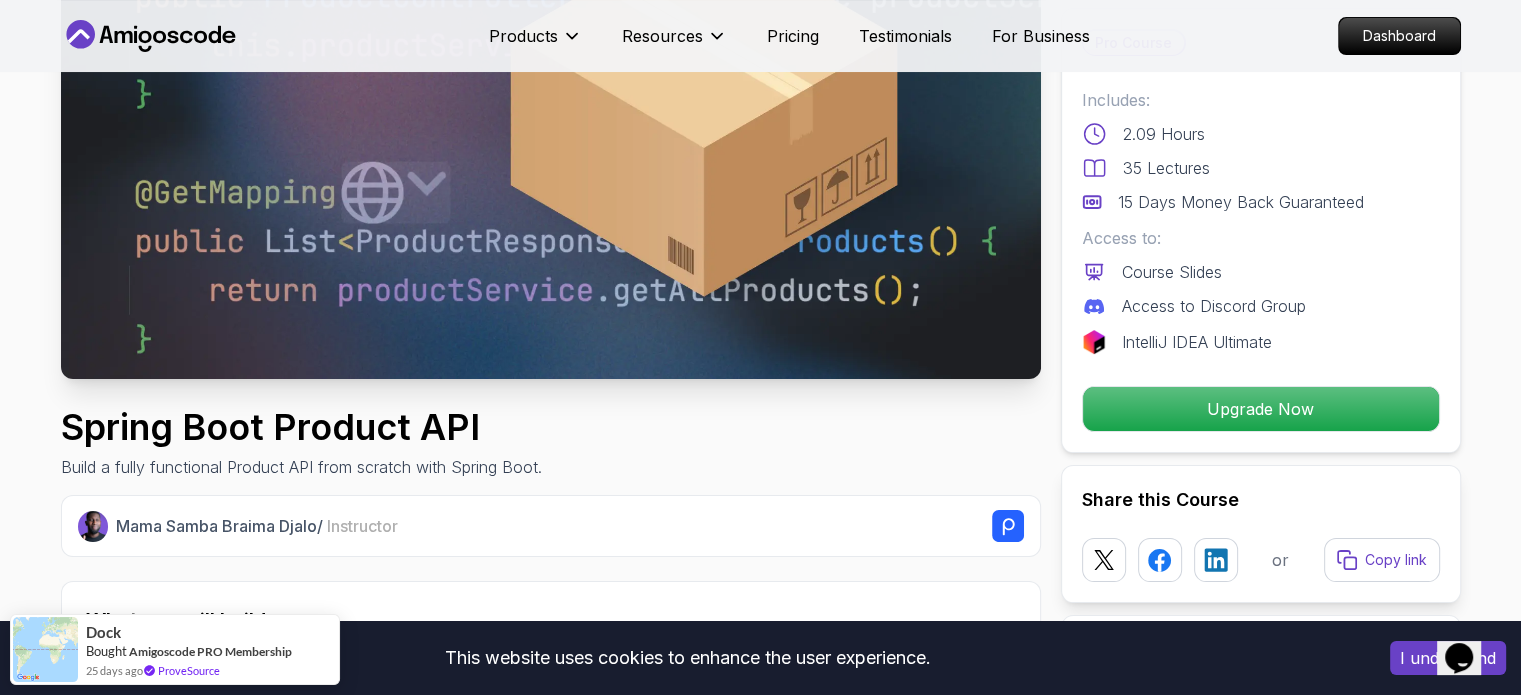 click at bounding box center (551, 103) 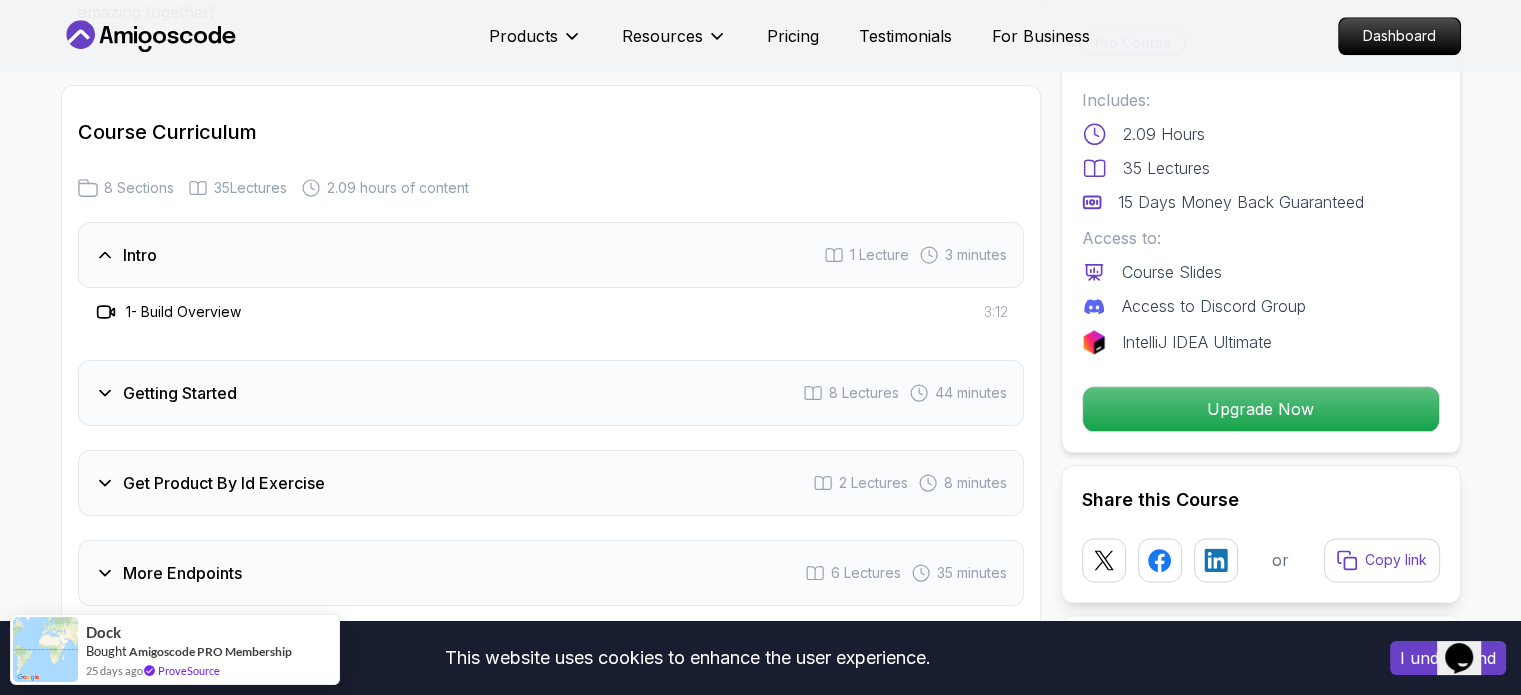 scroll, scrollTop: 2308, scrollLeft: 0, axis: vertical 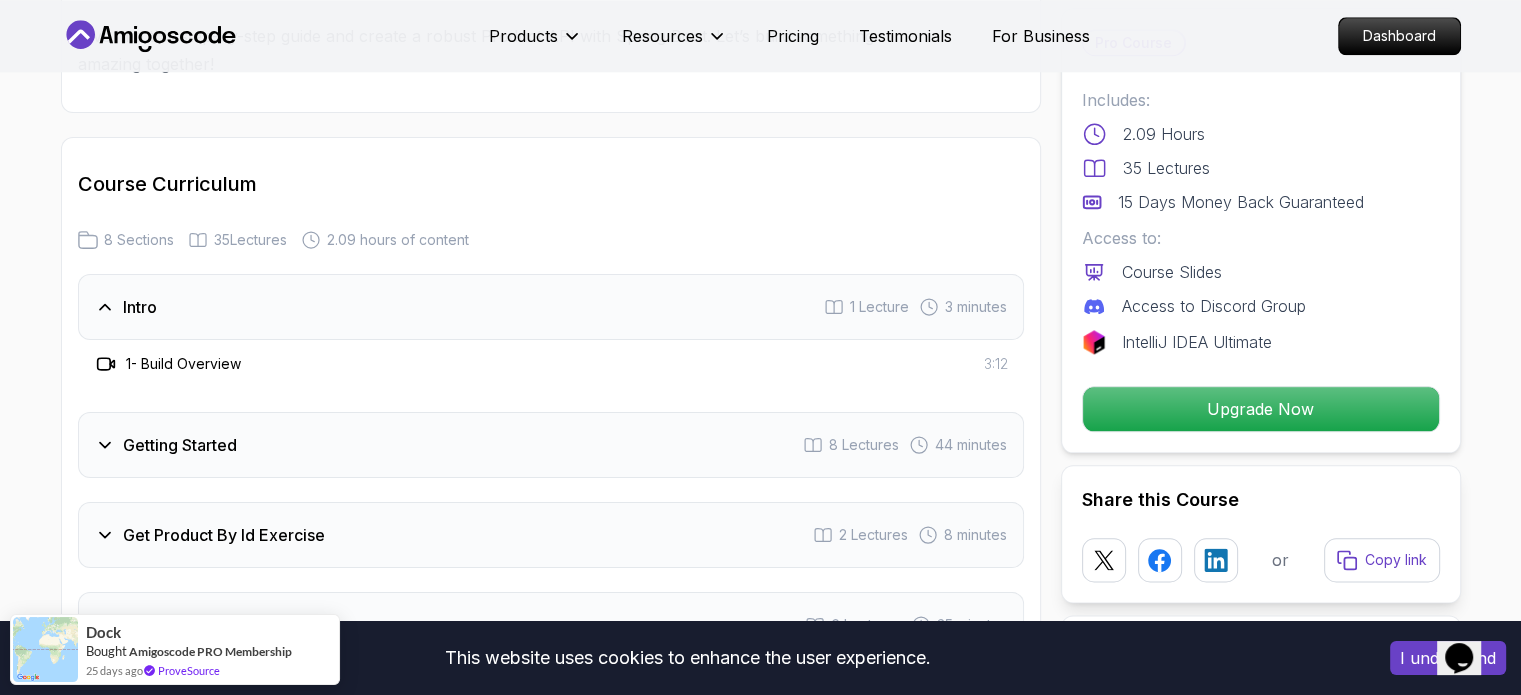 click 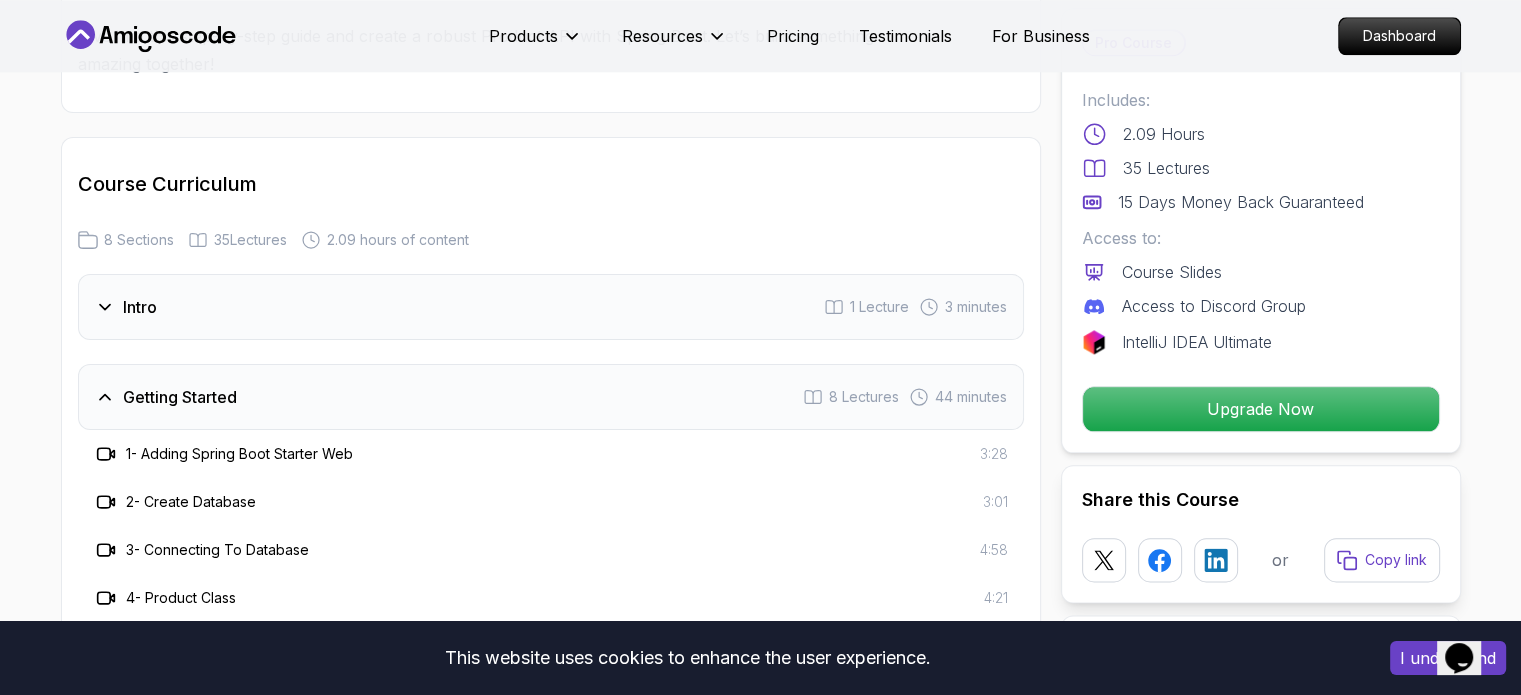 scroll, scrollTop: 2372, scrollLeft: 0, axis: vertical 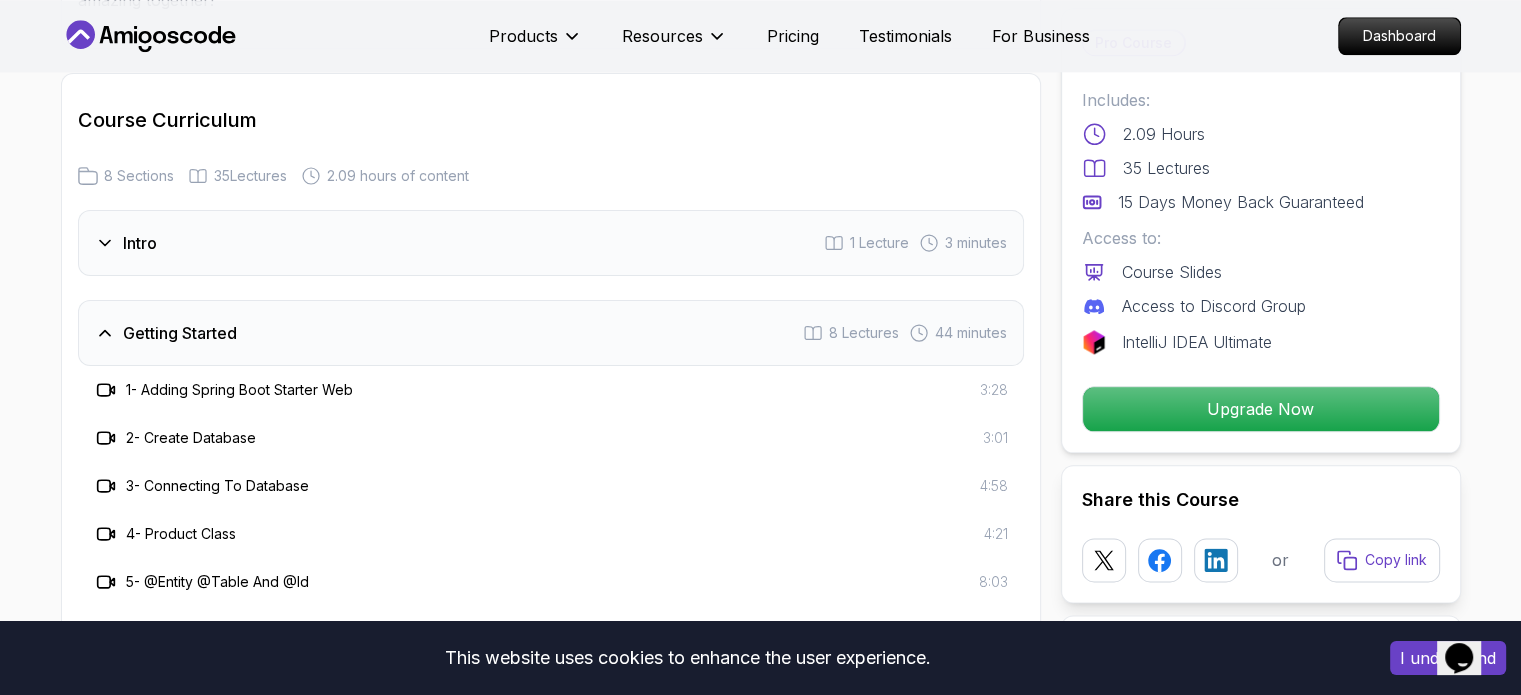 click on "1  -   Adding Spring Boot Starter Web" at bounding box center [239, 390] 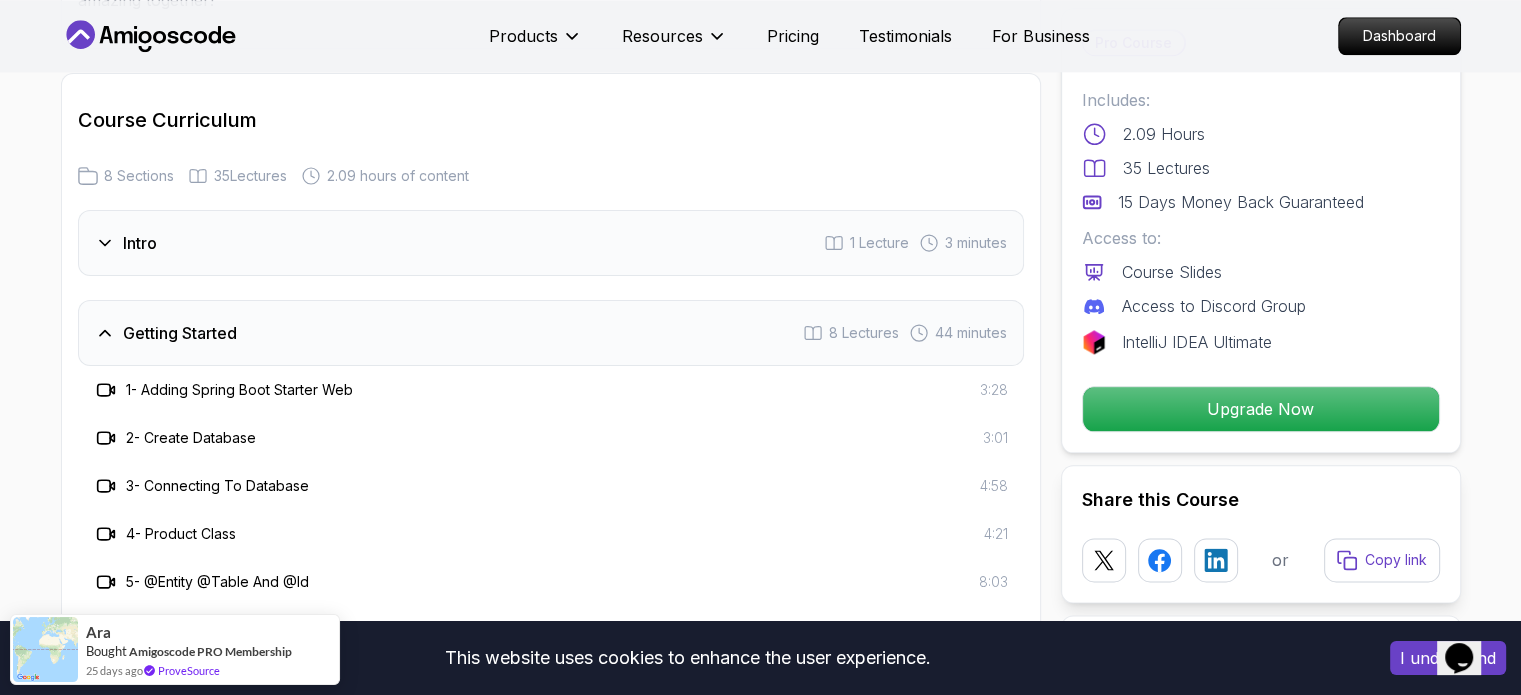 click 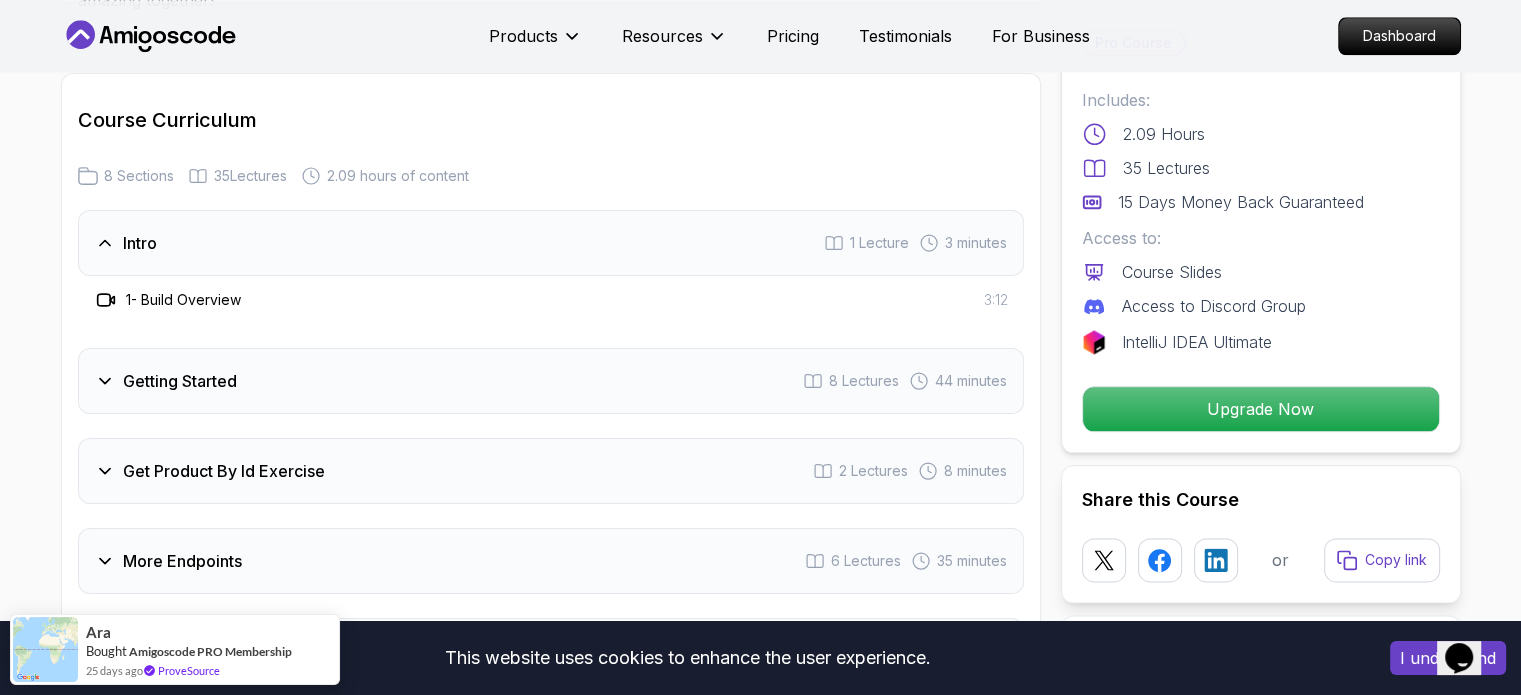 click on "3:12" at bounding box center [996, 300] 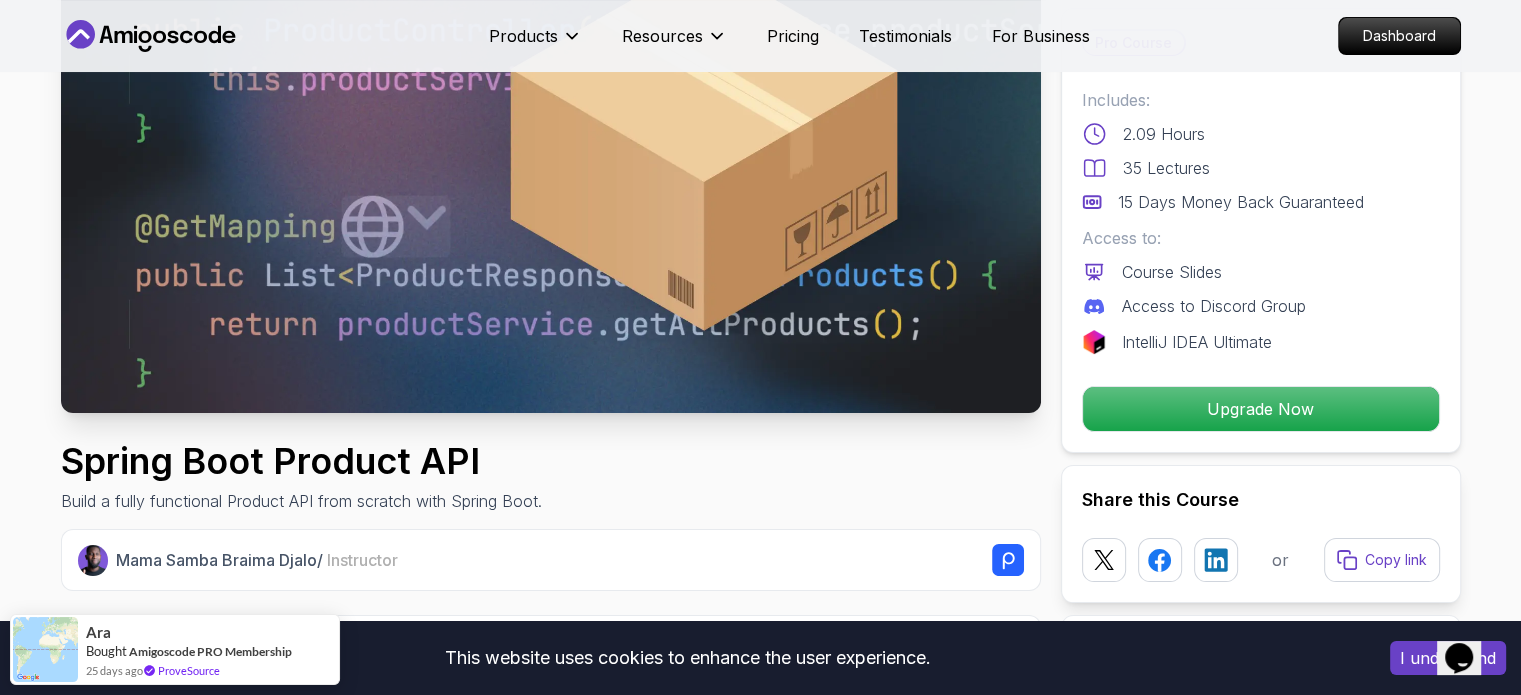 scroll, scrollTop: 0, scrollLeft: 0, axis: both 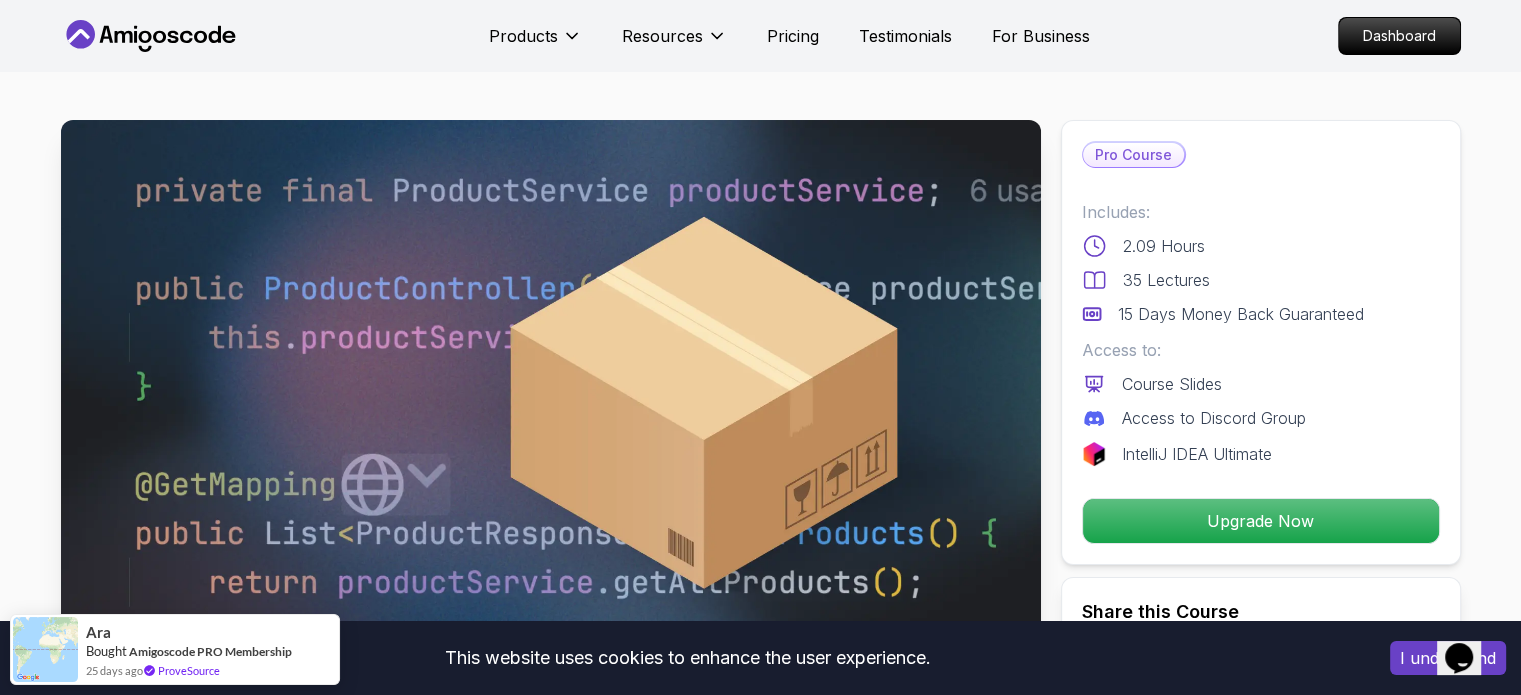 click on "Pro Course" at bounding box center [1133, 155] 